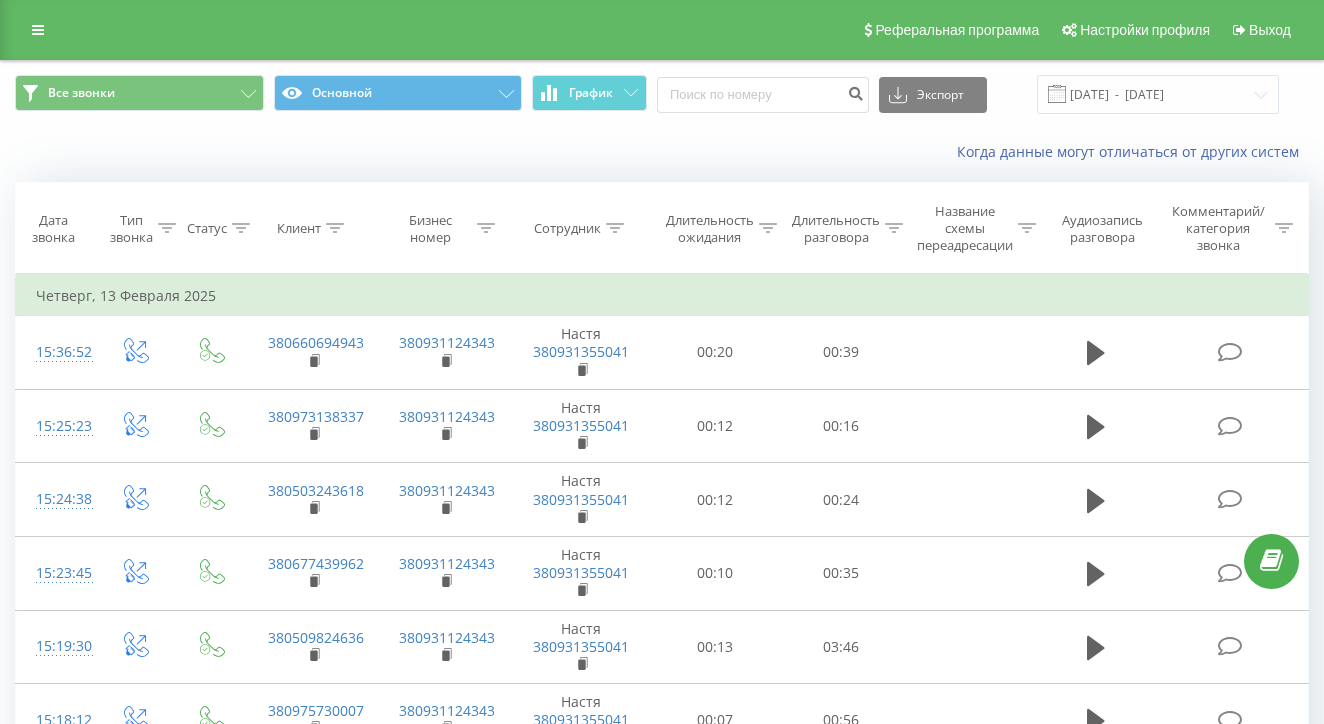 scroll, scrollTop: 0, scrollLeft: 0, axis: both 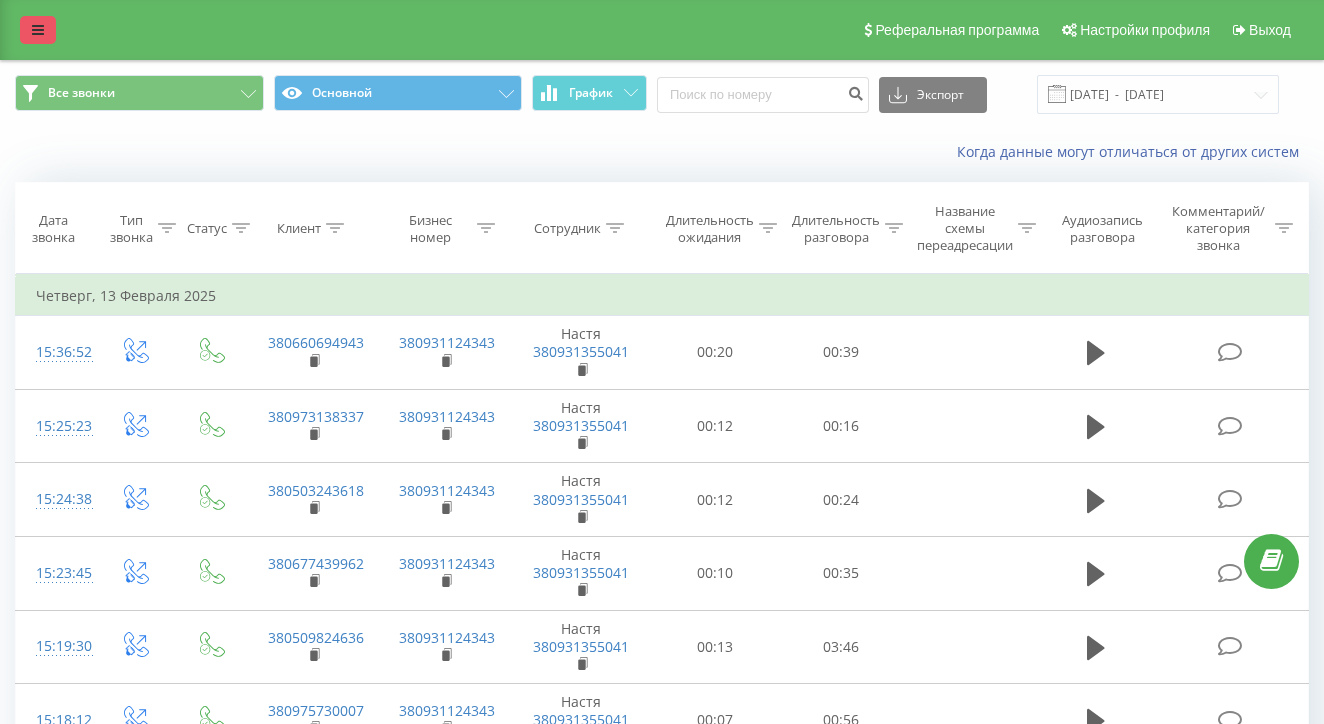 click at bounding box center [38, 30] 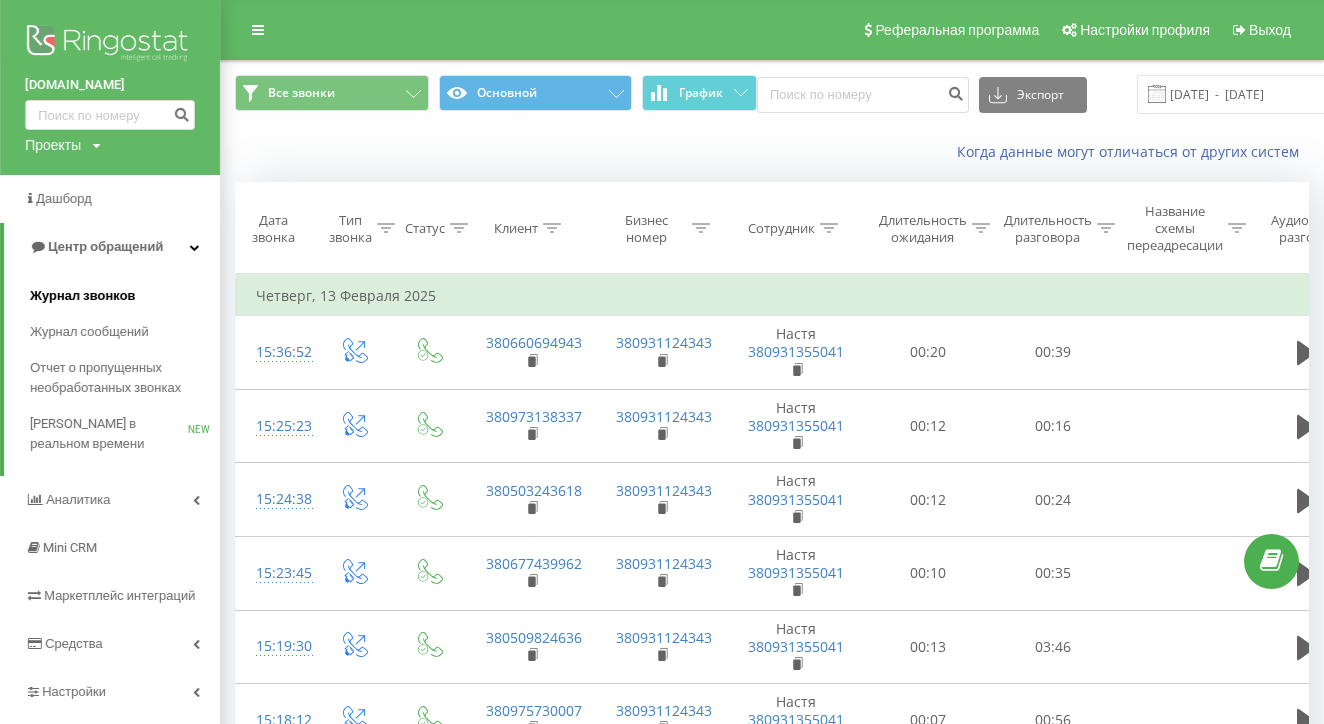 click on "Журнал звонков" at bounding box center [82, 296] 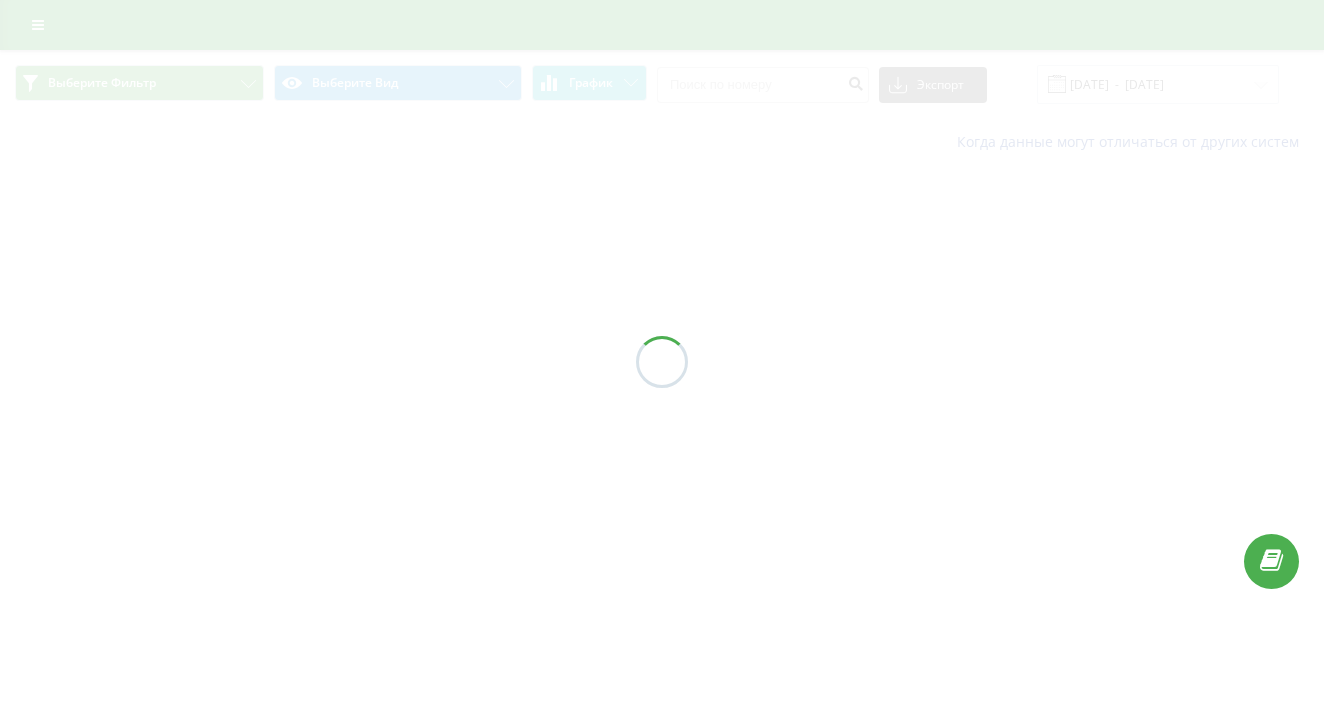 scroll, scrollTop: 0, scrollLeft: 0, axis: both 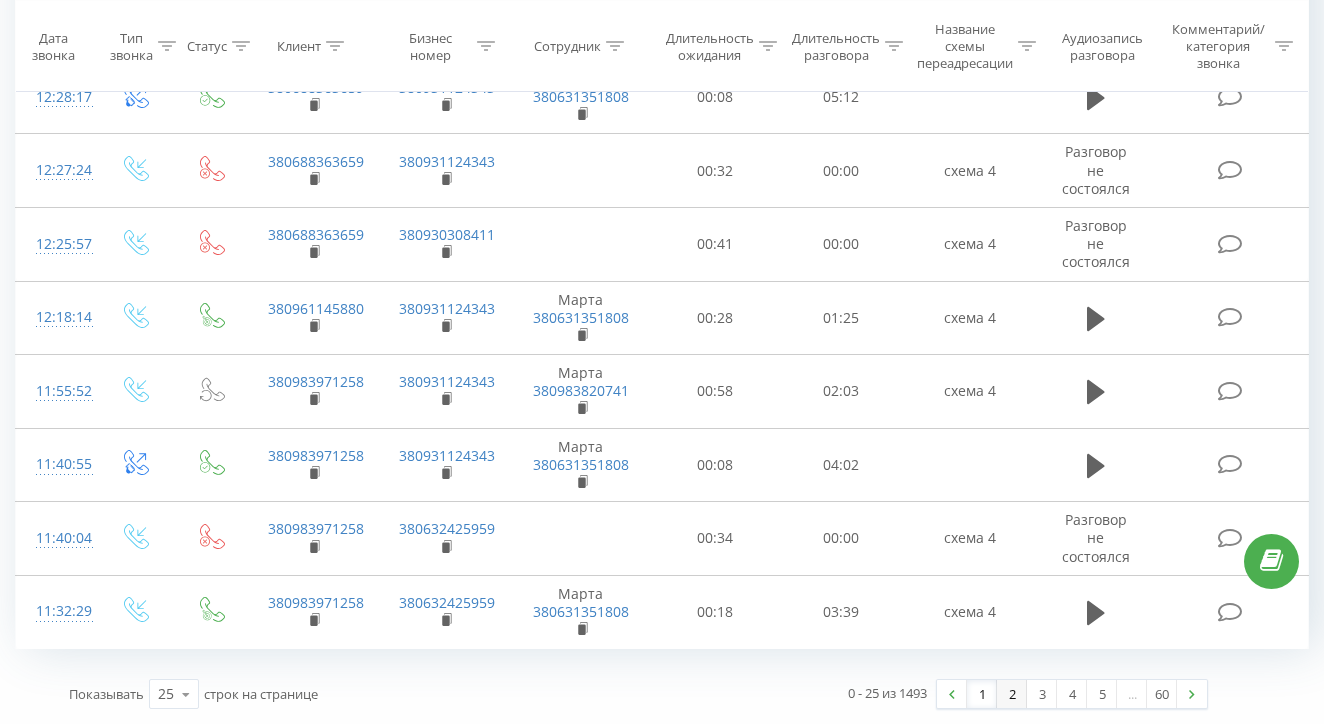 click on "2" at bounding box center [1012, 694] 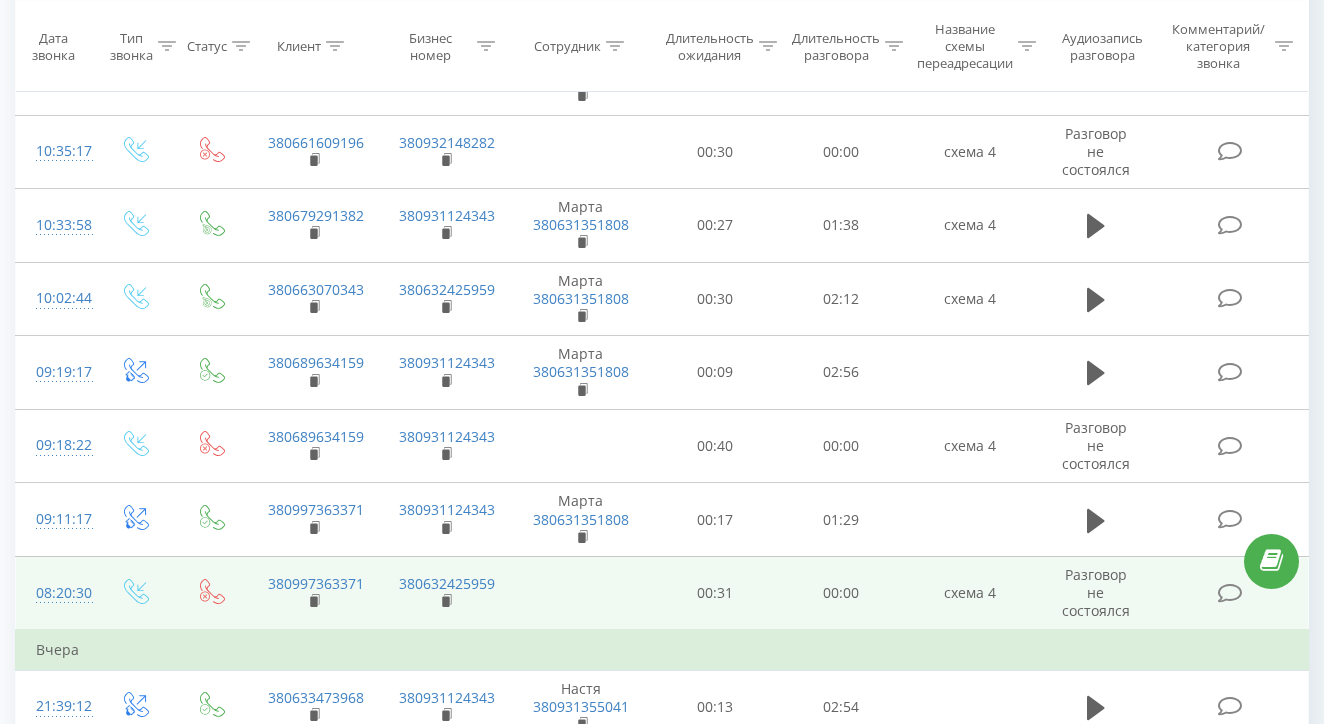 scroll, scrollTop: 493, scrollLeft: 0, axis: vertical 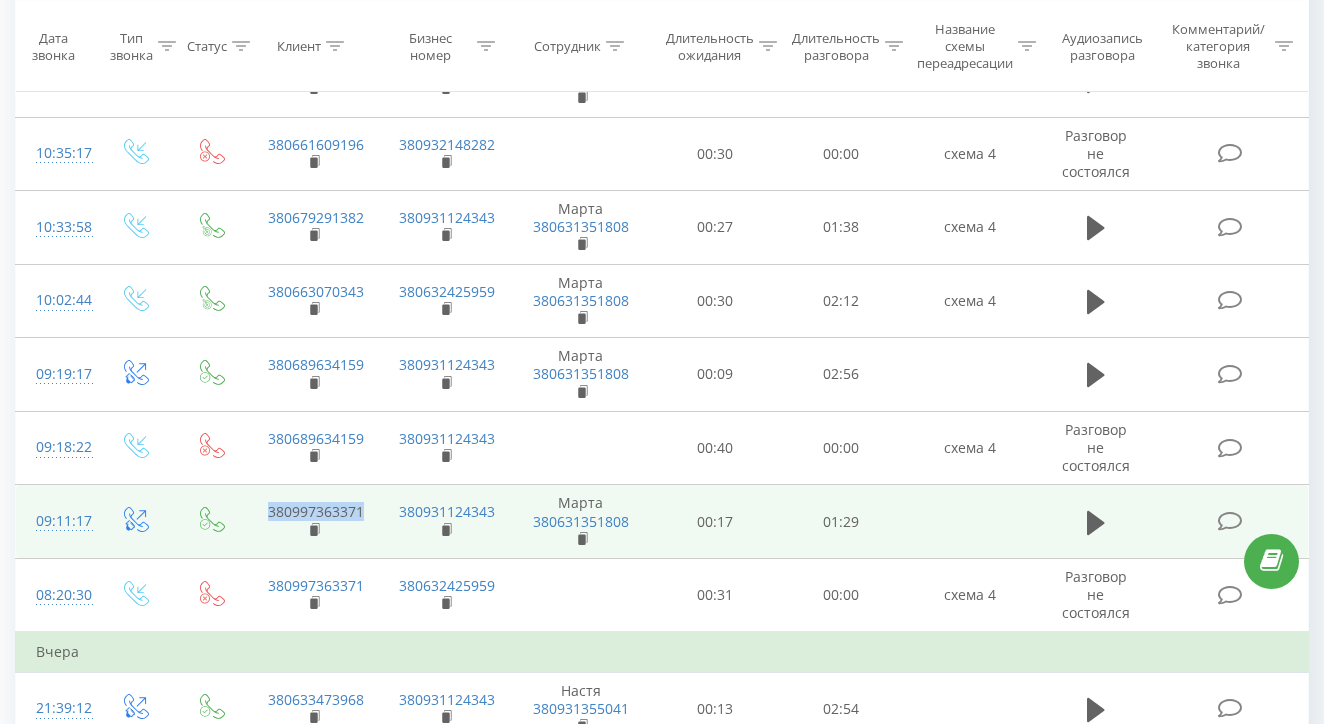 drag, startPoint x: 262, startPoint y: 518, endPoint x: 367, endPoint y: 525, distance: 105.23308 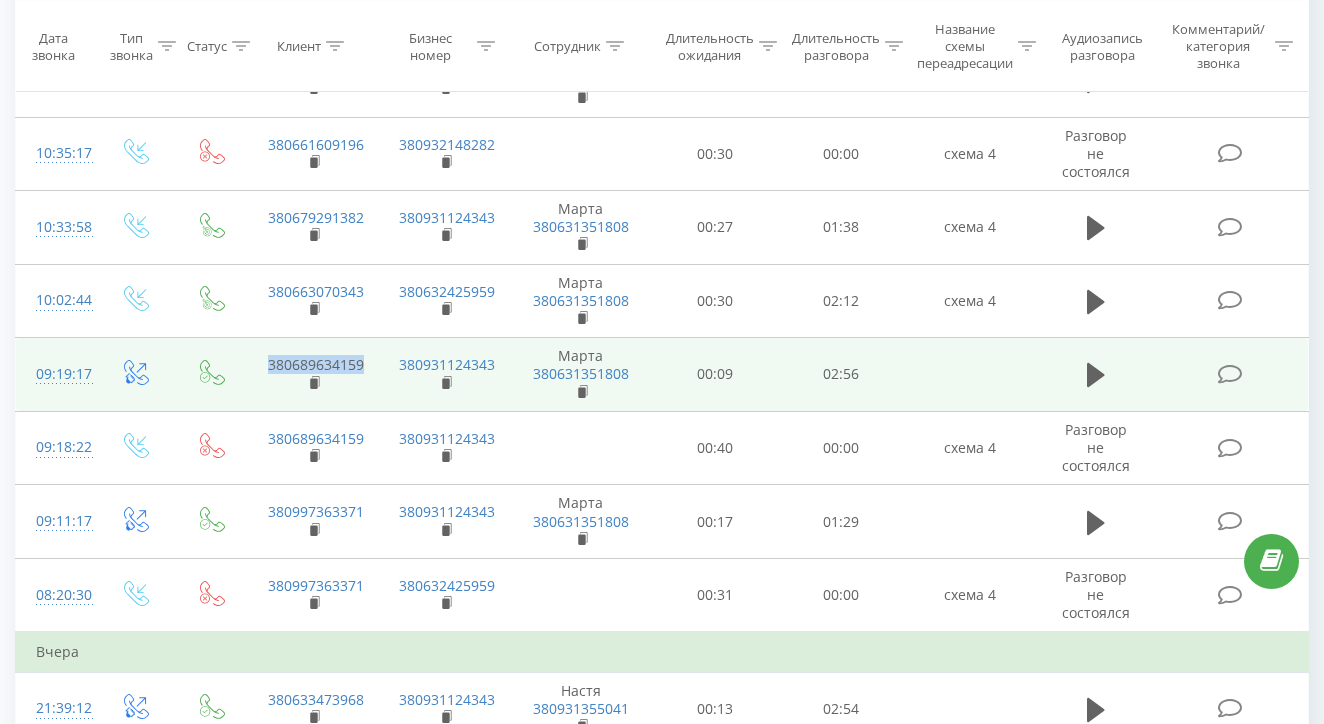 drag, startPoint x: 371, startPoint y: 373, endPoint x: 263, endPoint y: 371, distance: 108.01852 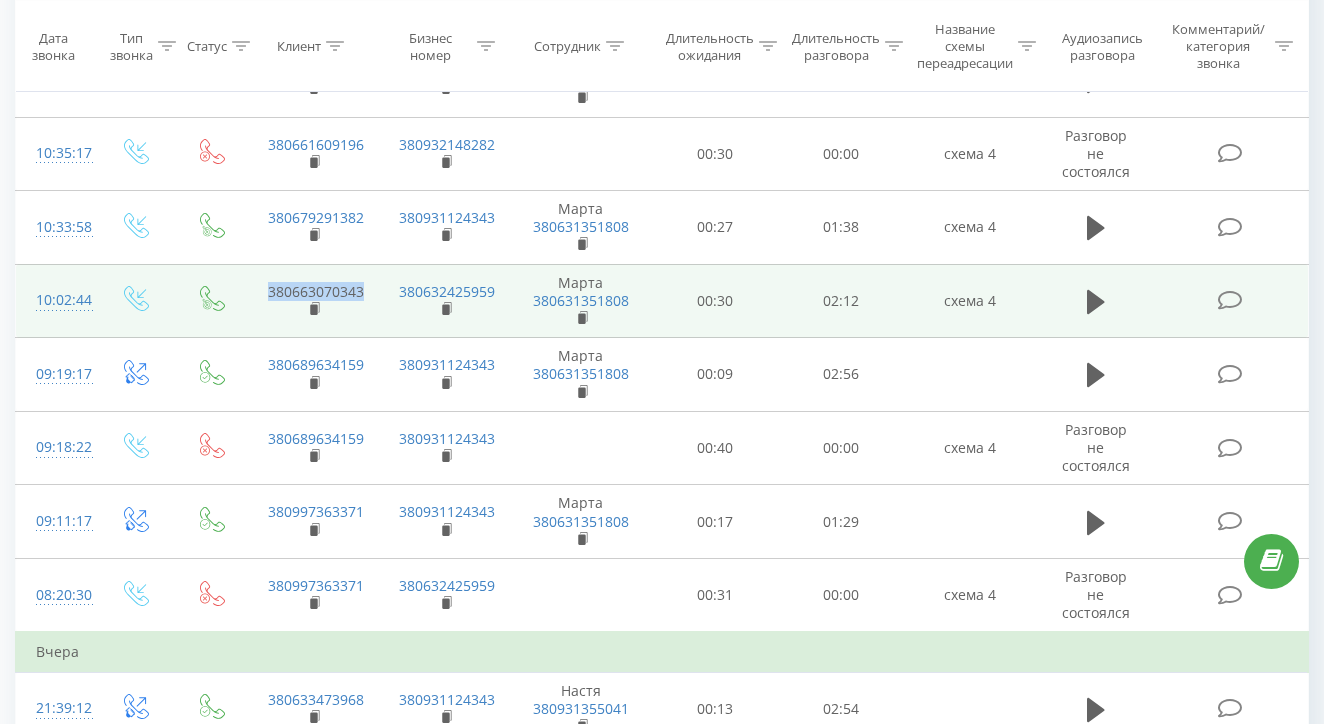 drag, startPoint x: 368, startPoint y: 307, endPoint x: 241, endPoint y: 303, distance: 127.06297 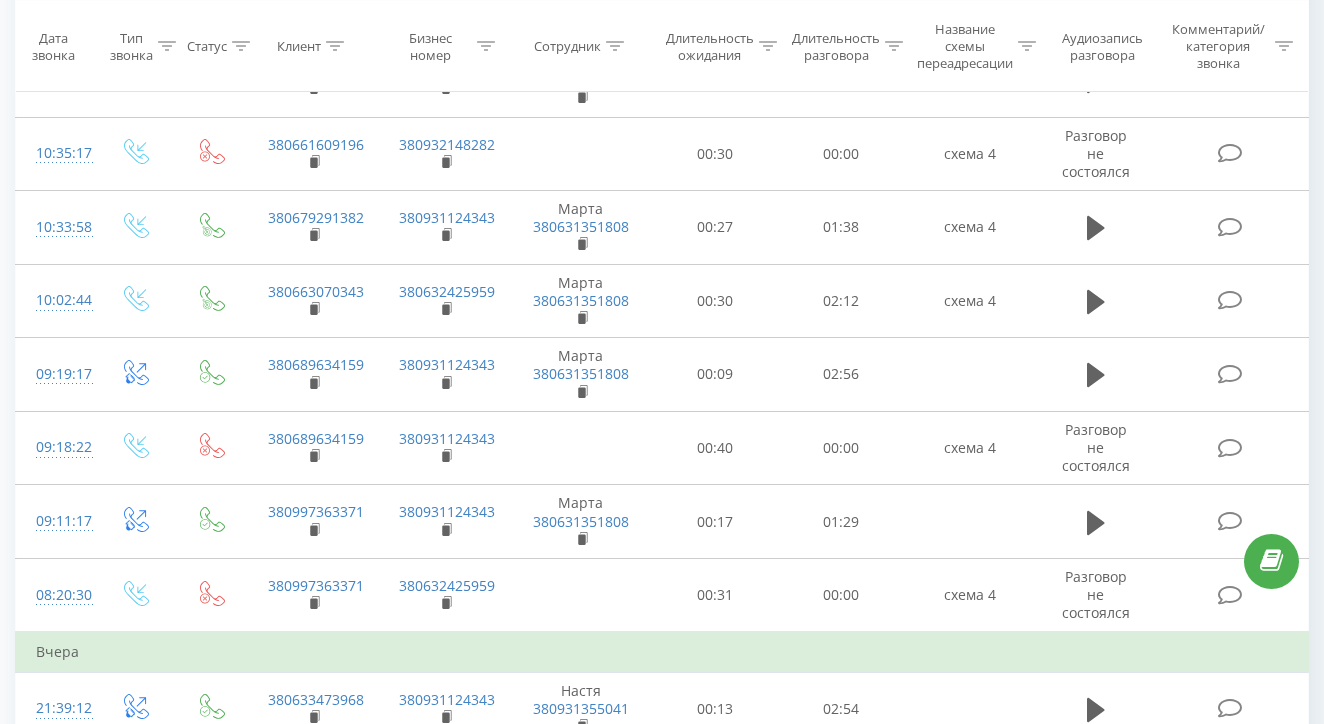 click on "Клиент" at bounding box center (313, 46) 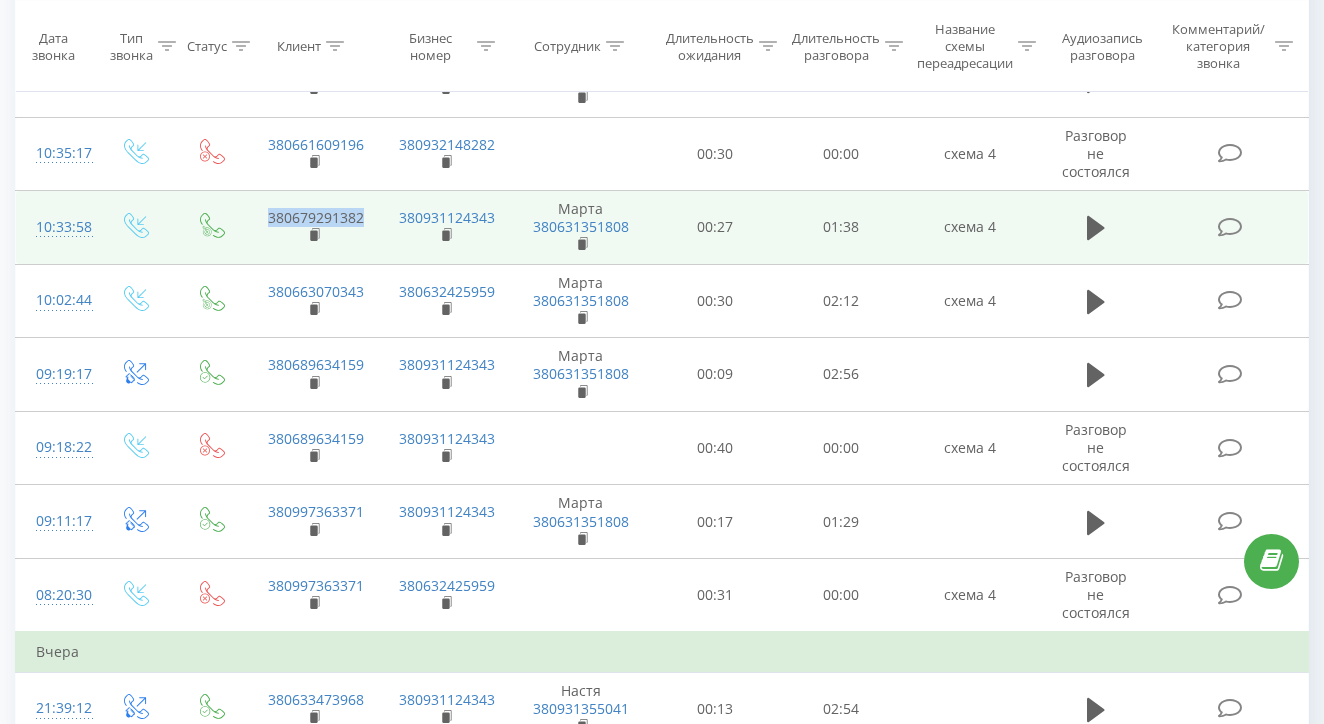 drag, startPoint x: 368, startPoint y: 231, endPoint x: 255, endPoint y: 228, distance: 113.03982 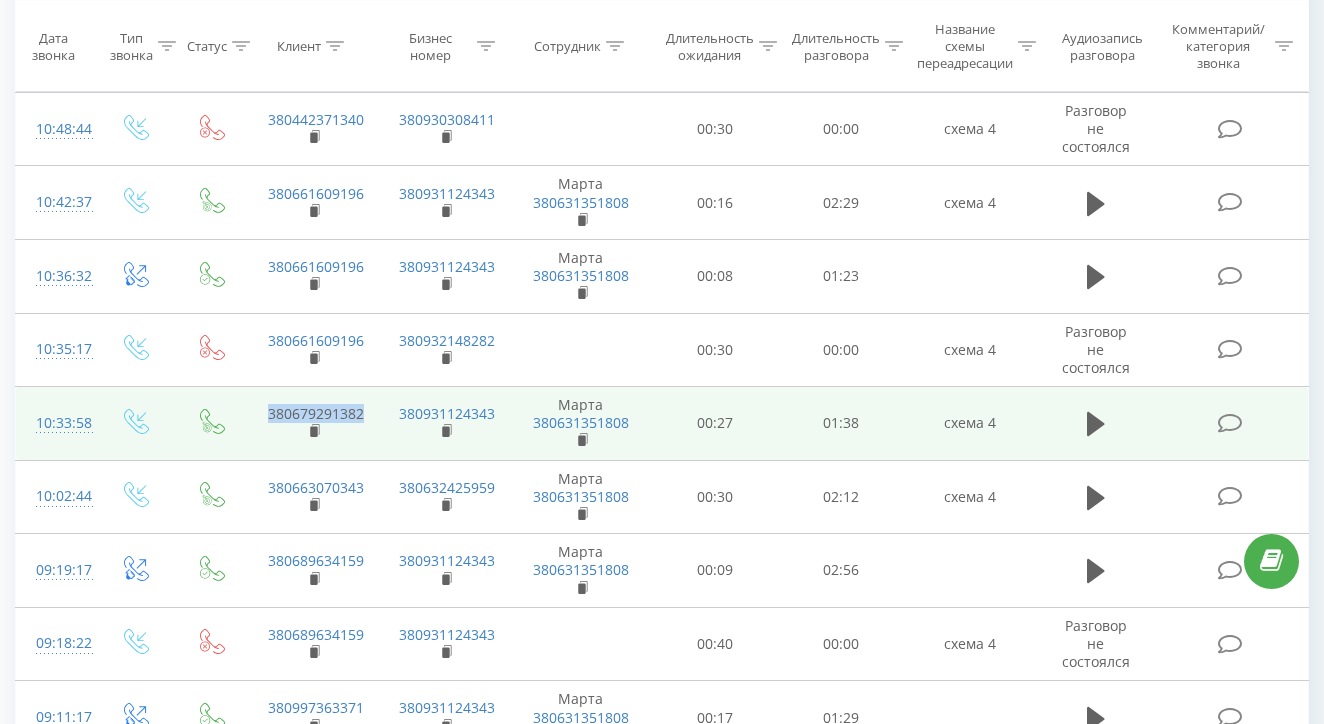 scroll, scrollTop: 295, scrollLeft: 0, axis: vertical 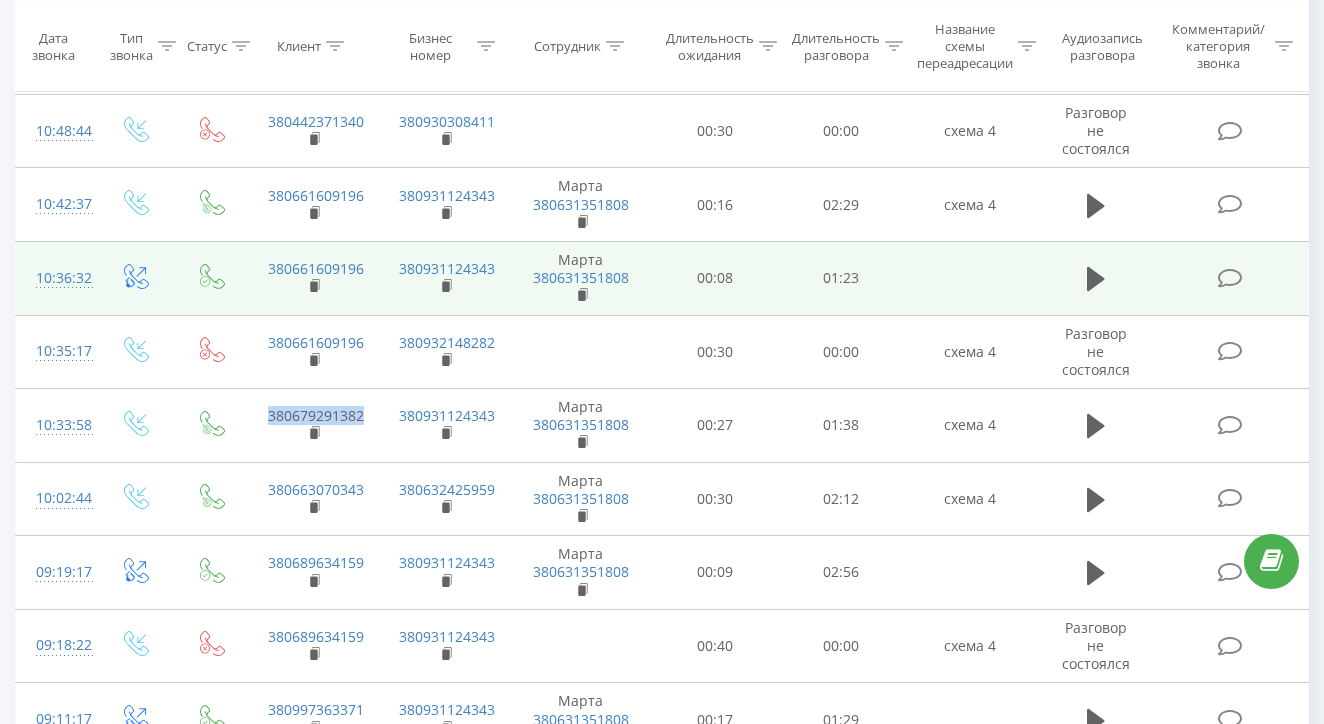 drag, startPoint x: 362, startPoint y: 276, endPoint x: 373, endPoint y: 274, distance: 11.18034 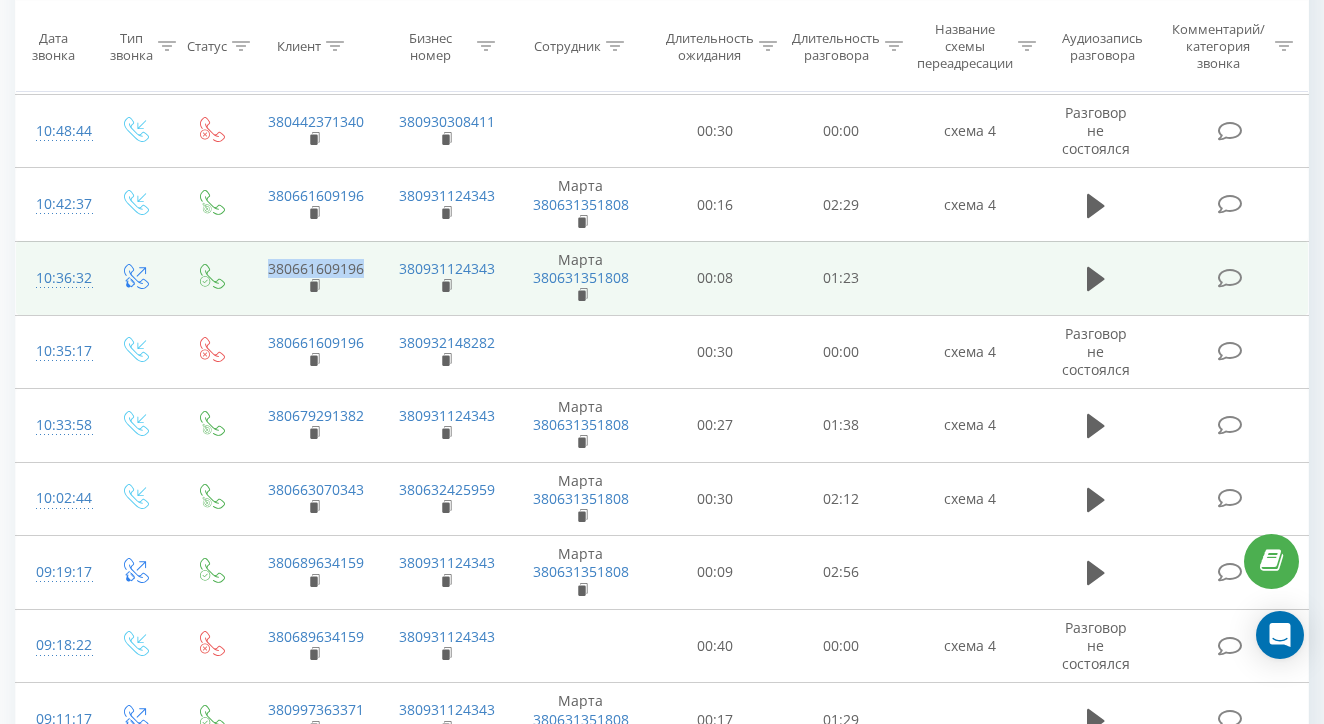drag, startPoint x: 373, startPoint y: 274, endPoint x: 260, endPoint y: 270, distance: 113.07078 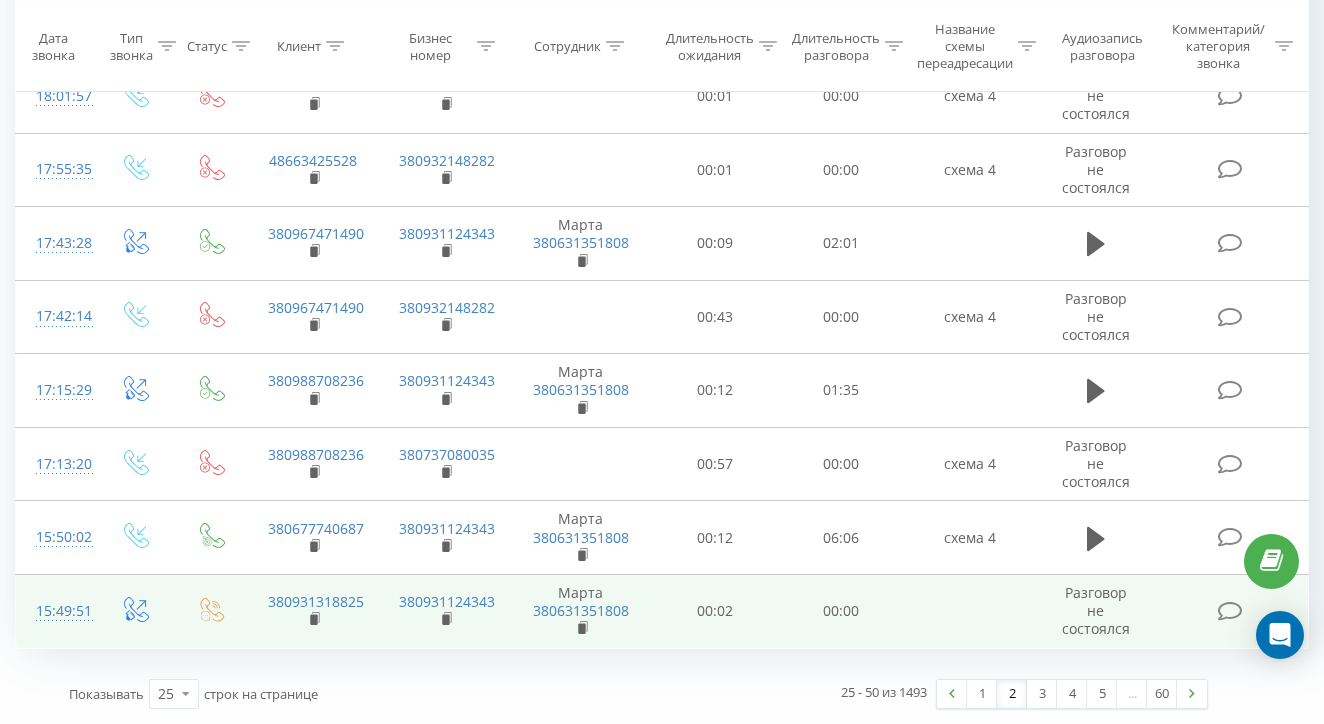 scroll, scrollTop: 1548, scrollLeft: 0, axis: vertical 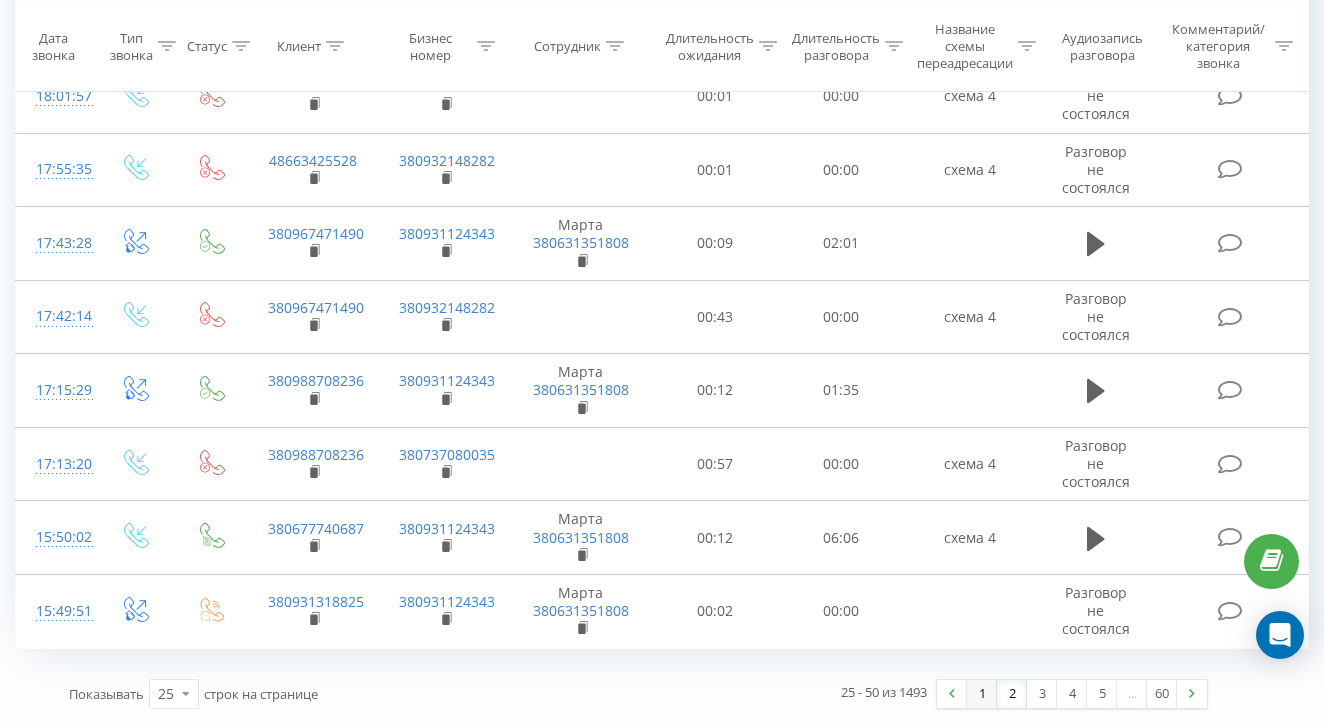 click on "1" at bounding box center [982, 694] 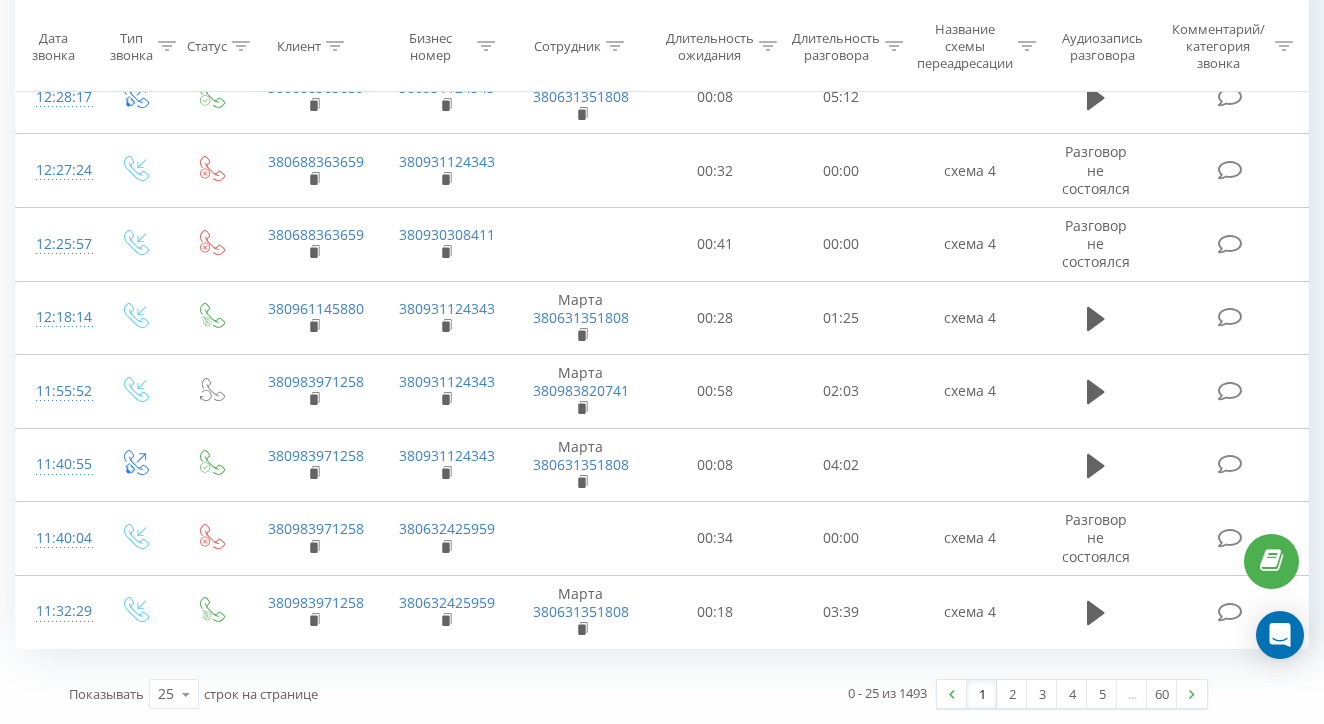 scroll, scrollTop: 1509, scrollLeft: 0, axis: vertical 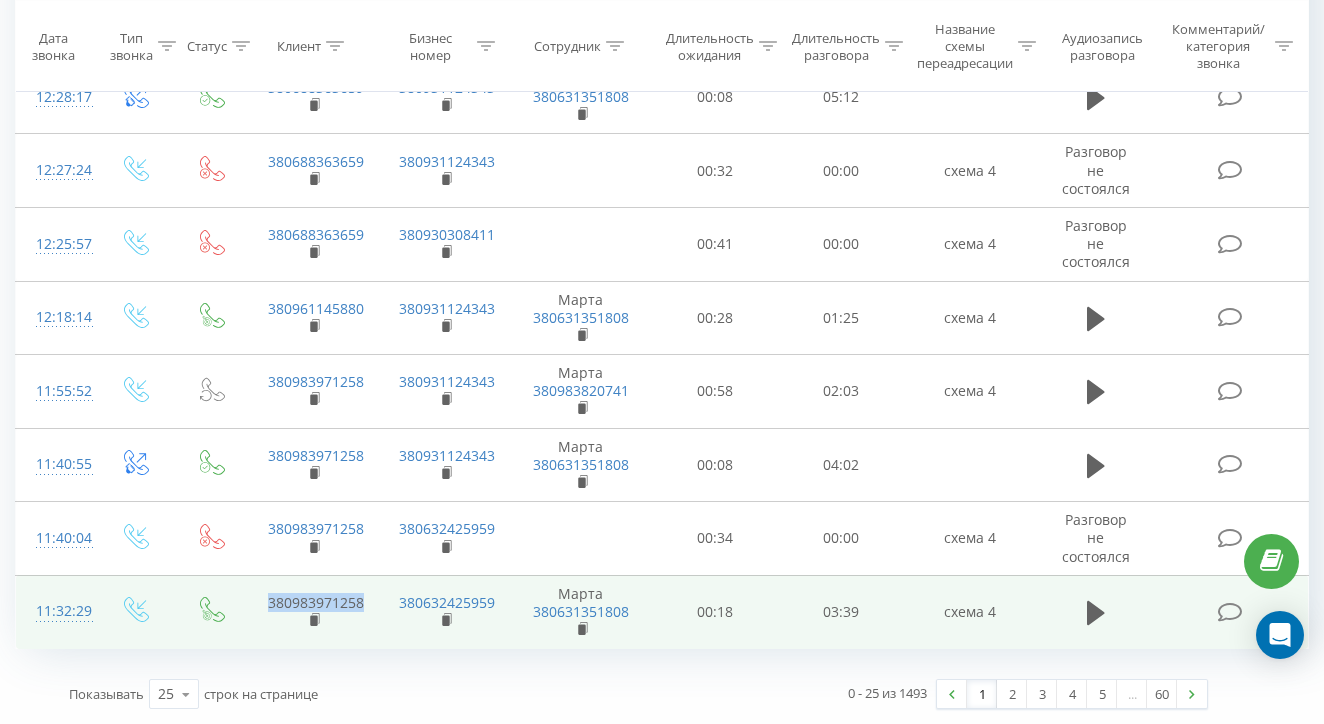 drag, startPoint x: 376, startPoint y: 600, endPoint x: 267, endPoint y: 588, distance: 109.65856 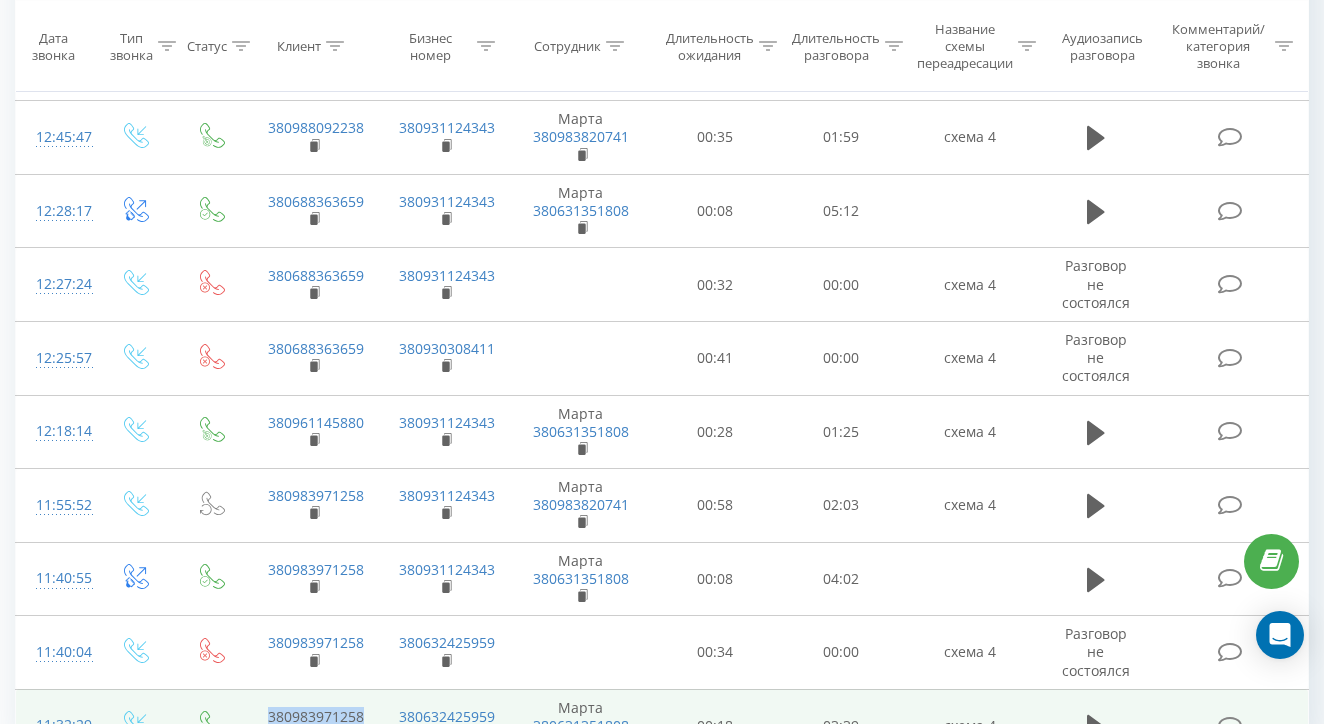 scroll, scrollTop: 1390, scrollLeft: 0, axis: vertical 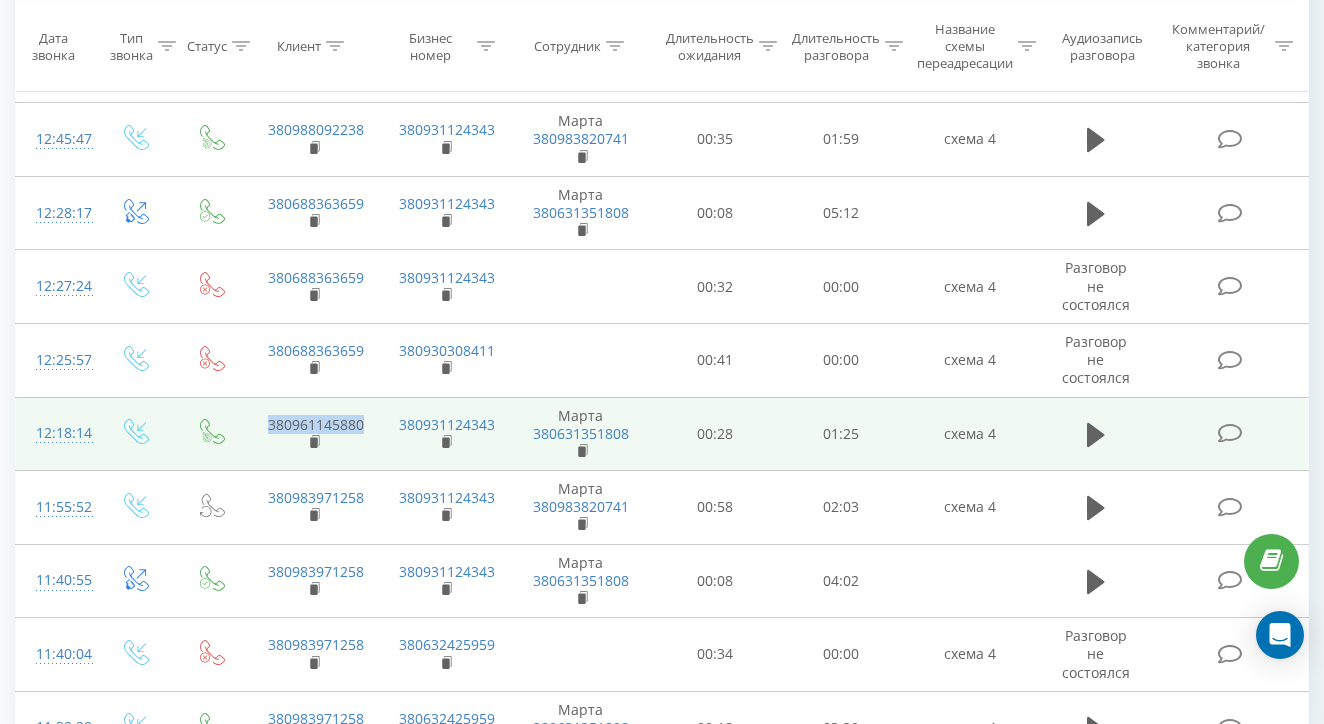 drag, startPoint x: 372, startPoint y: 428, endPoint x: 253, endPoint y: 432, distance: 119.06721 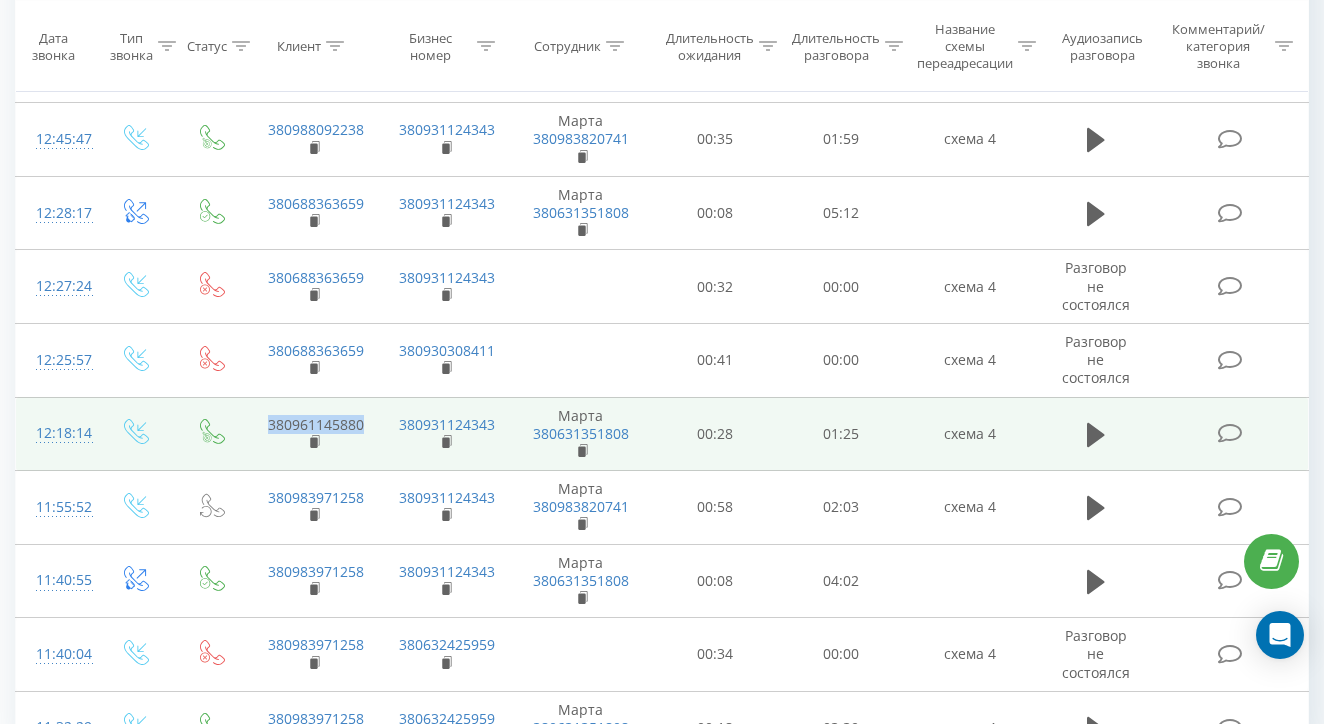scroll, scrollTop: 1280, scrollLeft: 0, axis: vertical 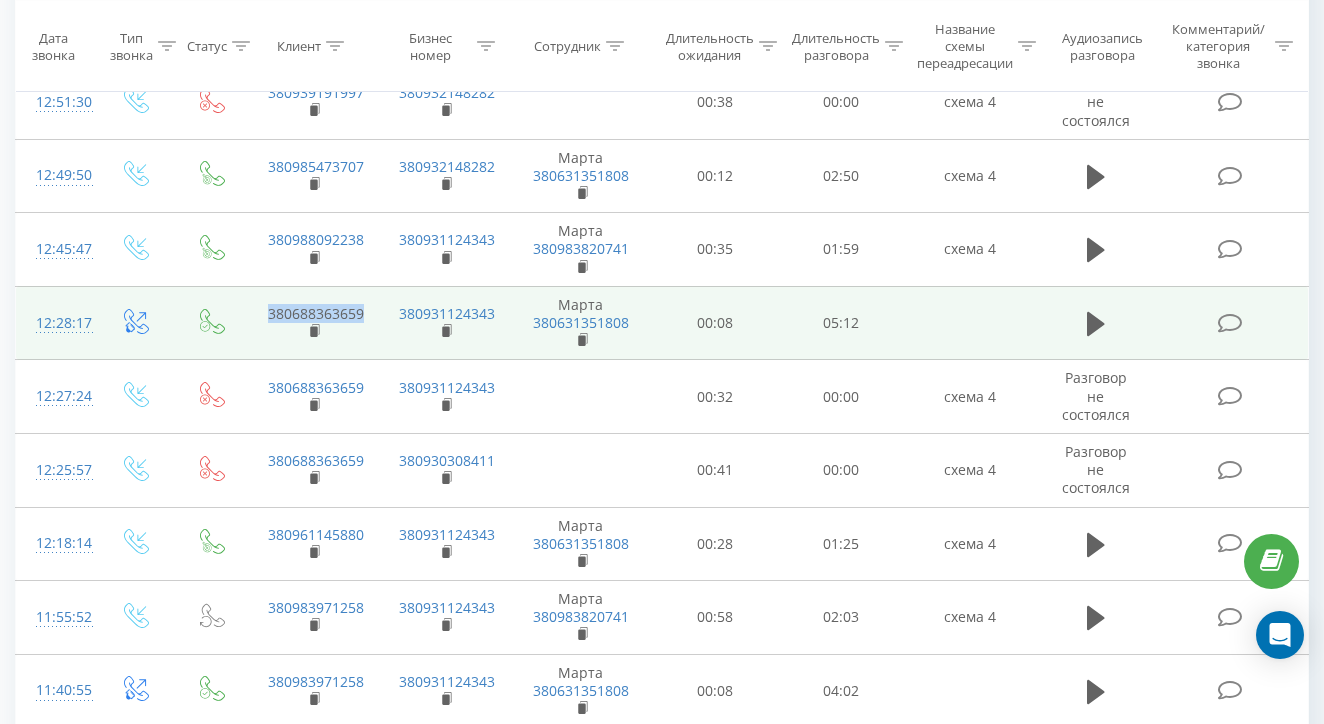 drag, startPoint x: 377, startPoint y: 320, endPoint x: 247, endPoint y: 322, distance: 130.01538 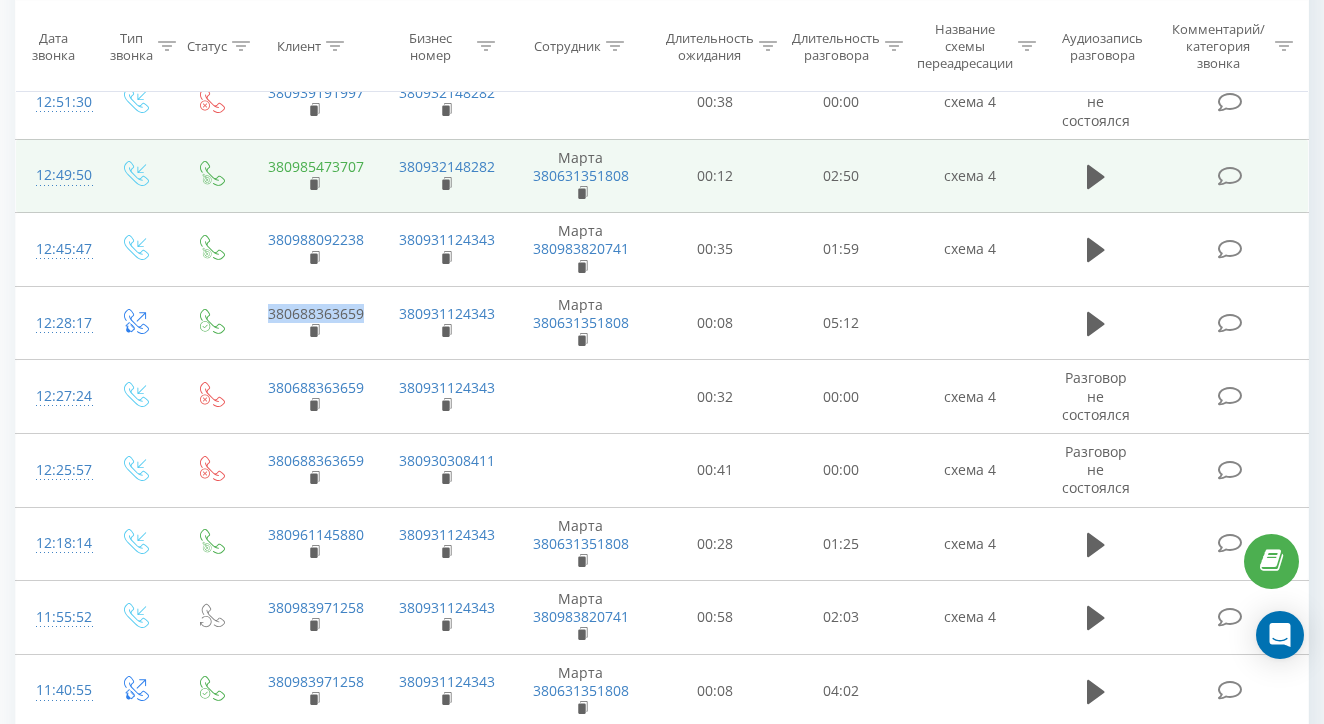 copy on "380688363659" 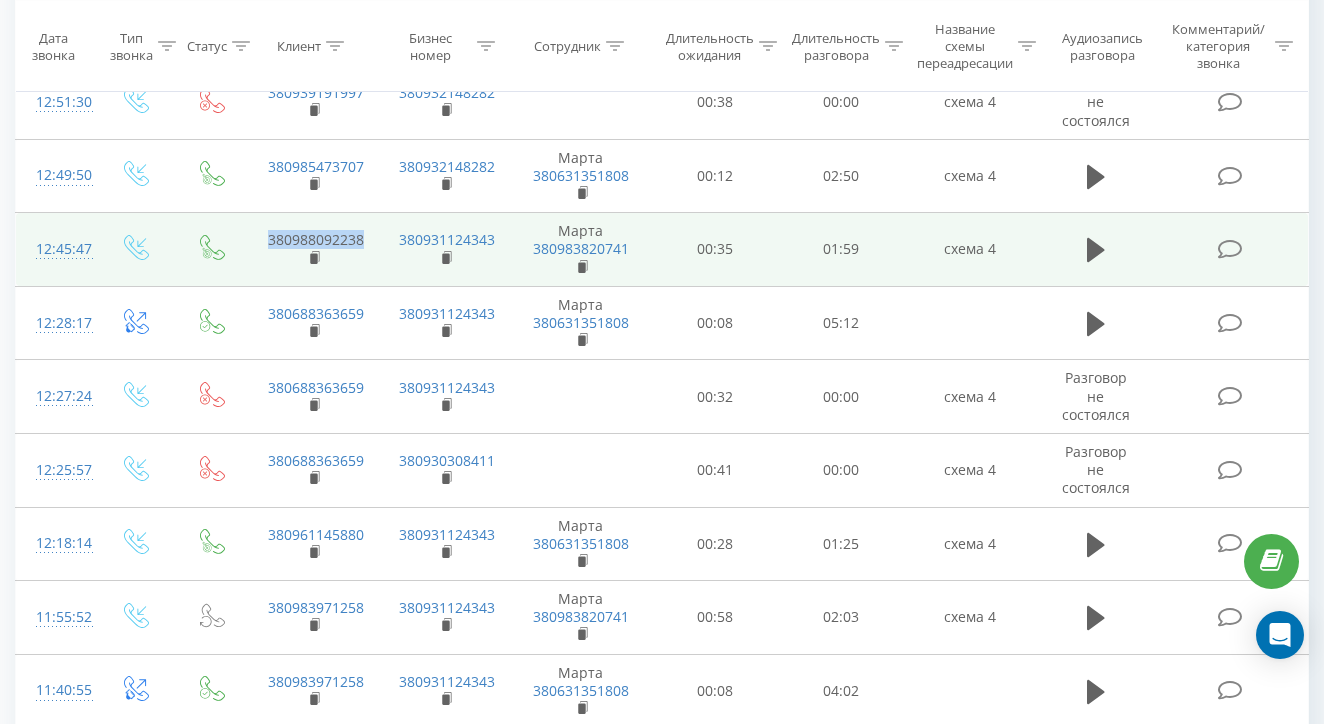 drag, startPoint x: 370, startPoint y: 248, endPoint x: 266, endPoint y: 250, distance: 104.019226 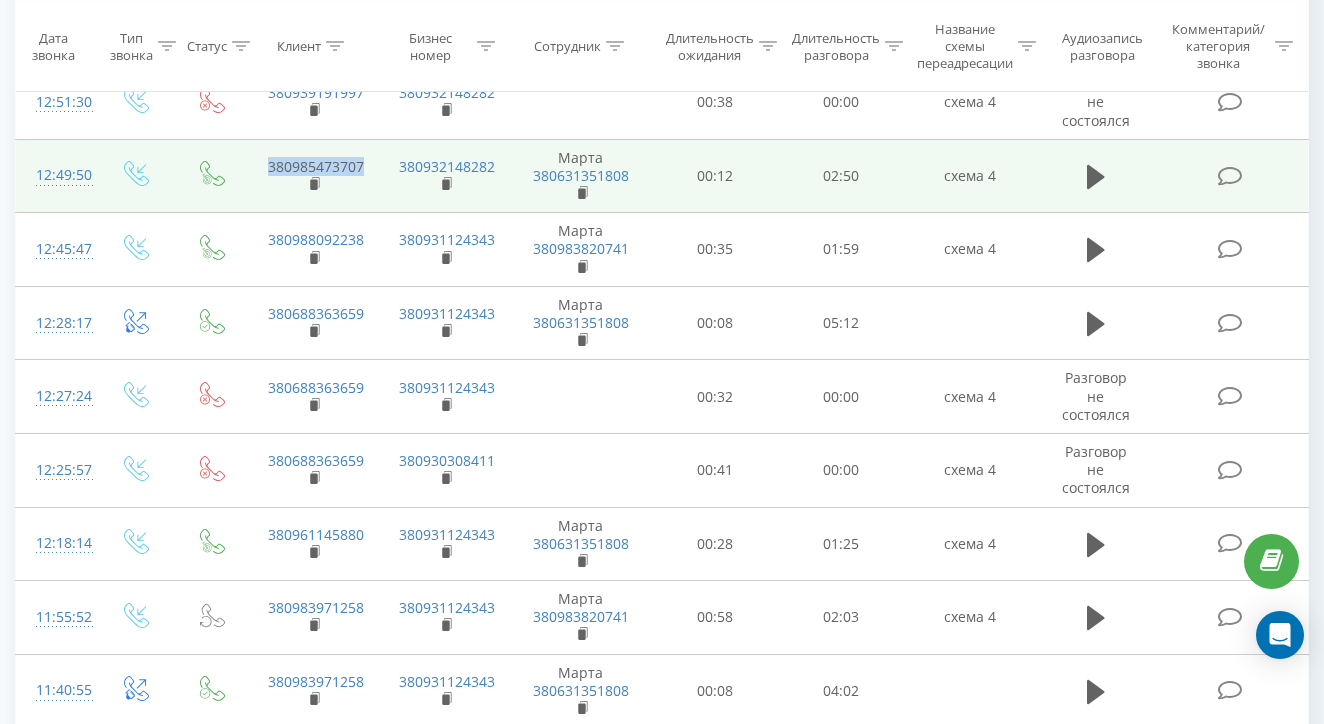 drag, startPoint x: 370, startPoint y: 171, endPoint x: 256, endPoint y: 170, distance: 114.00439 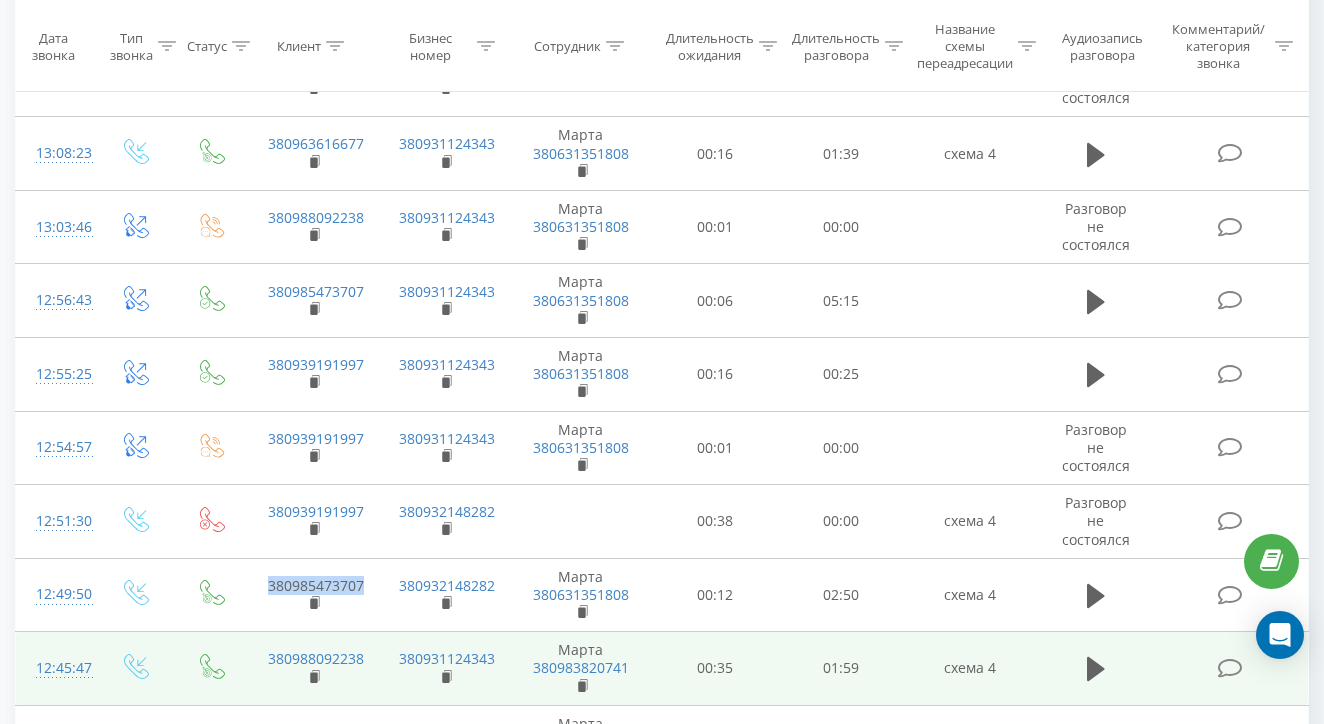 scroll, scrollTop: 846, scrollLeft: 0, axis: vertical 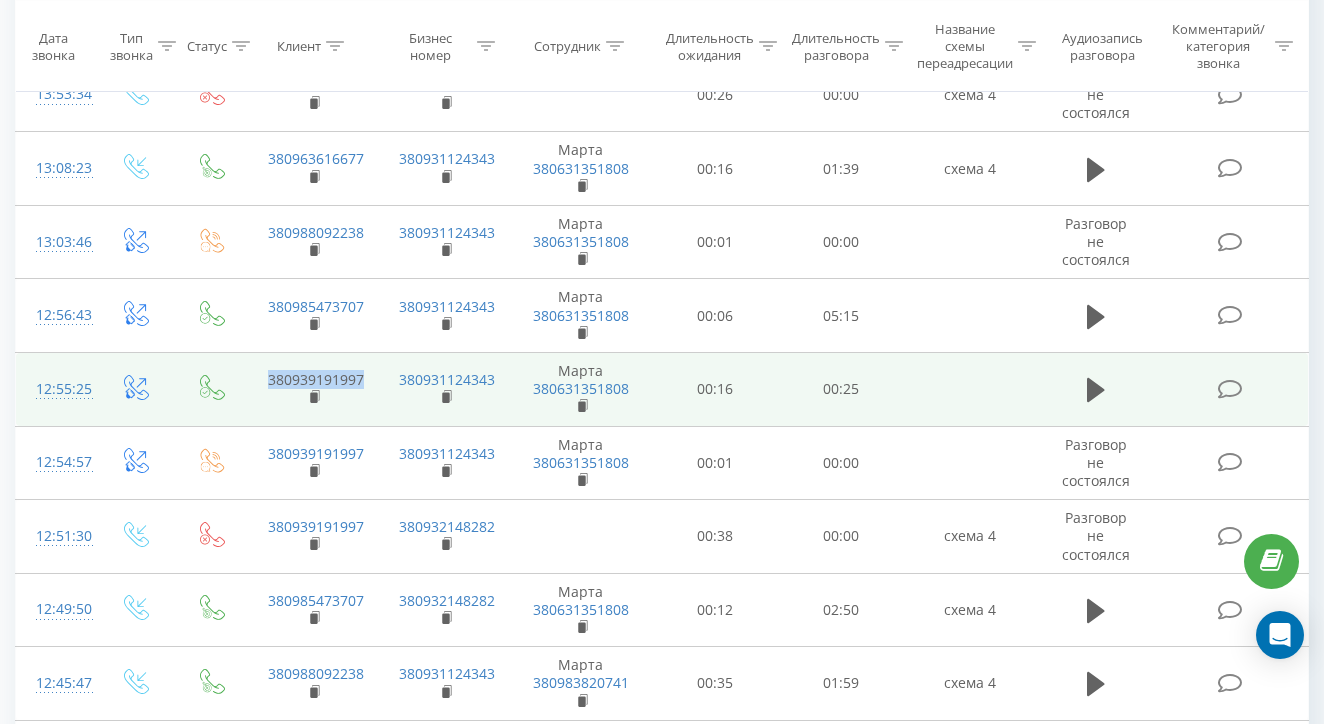 drag, startPoint x: 366, startPoint y: 389, endPoint x: 259, endPoint y: 387, distance: 107.01869 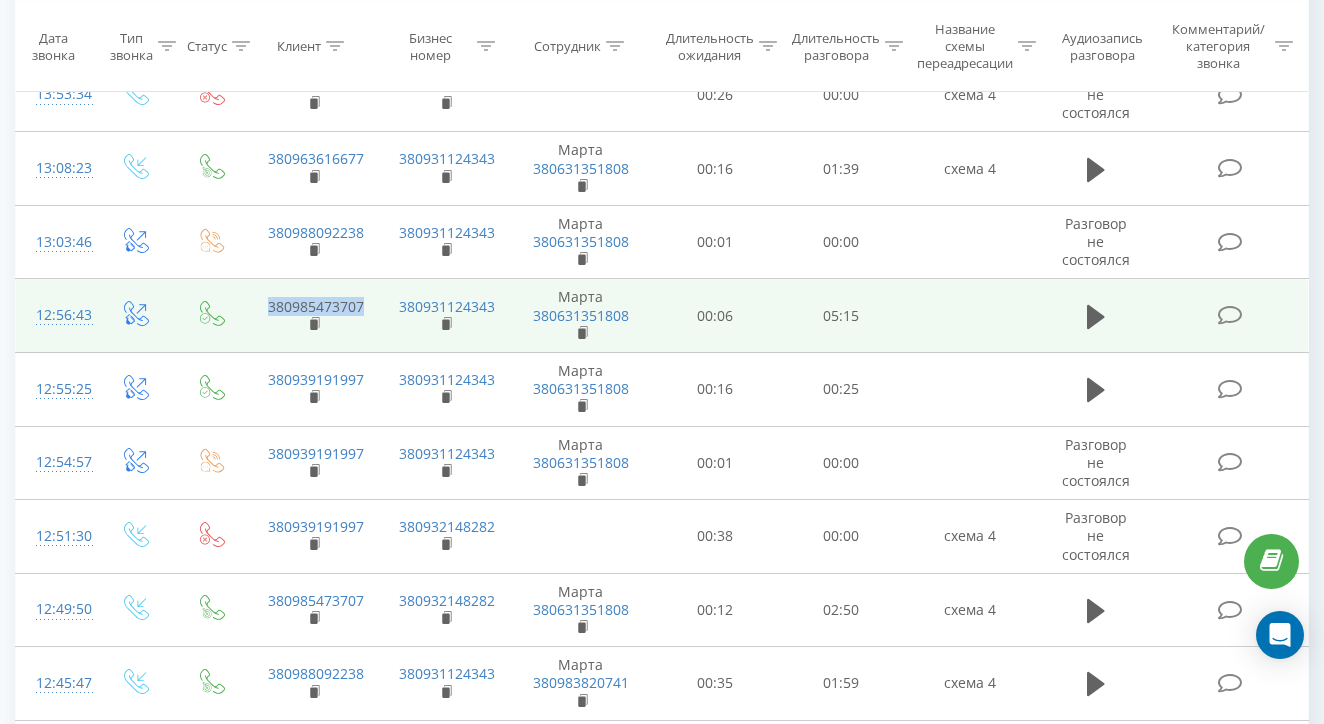 drag, startPoint x: 367, startPoint y: 312, endPoint x: 259, endPoint y: 316, distance: 108.07405 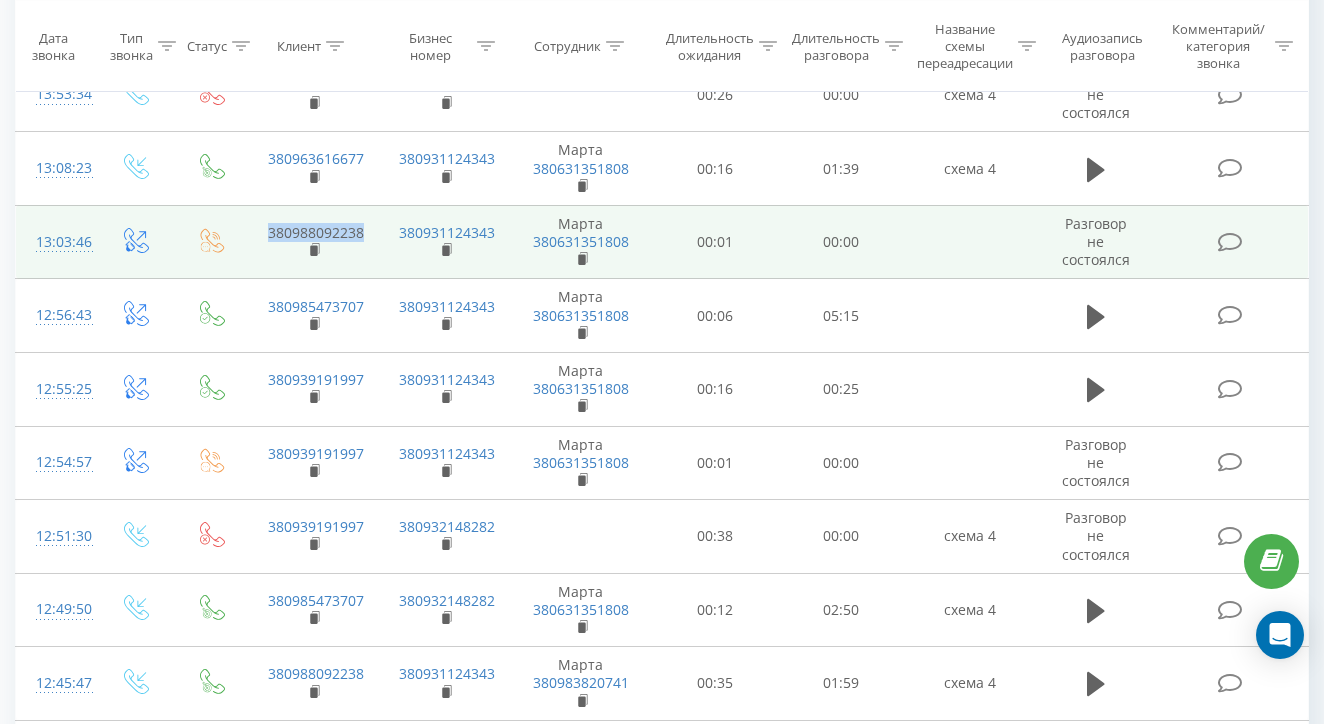 drag, startPoint x: 372, startPoint y: 236, endPoint x: 252, endPoint y: 231, distance: 120.10412 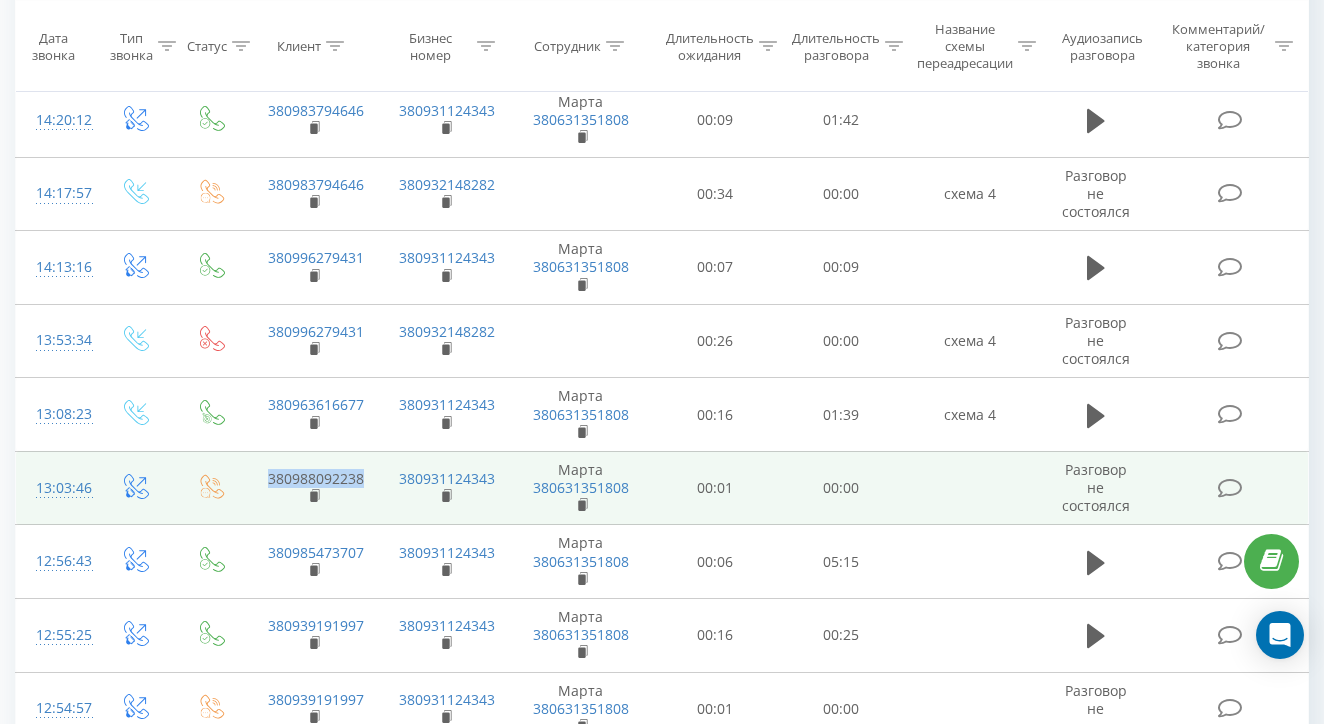 scroll, scrollTop: 573, scrollLeft: 0, axis: vertical 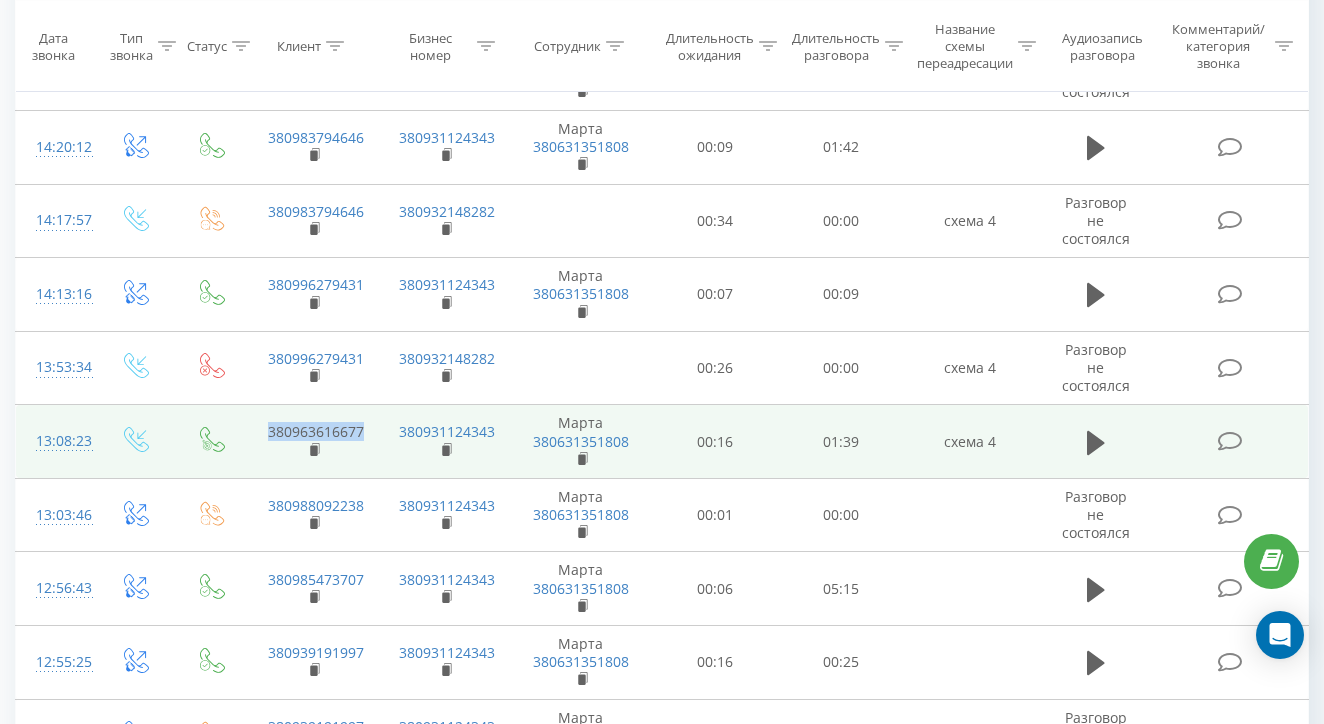 drag, startPoint x: 373, startPoint y: 441, endPoint x: 256, endPoint y: 443, distance: 117.01709 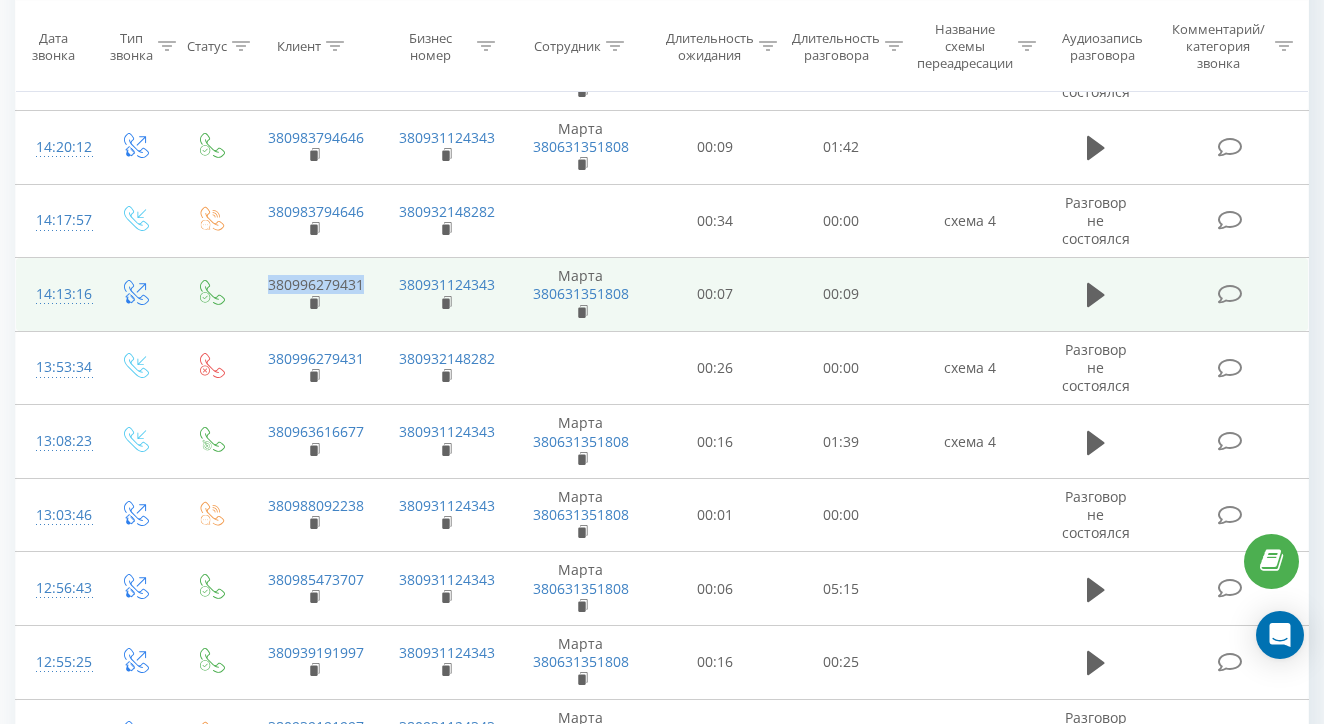 drag, startPoint x: 371, startPoint y: 295, endPoint x: 269, endPoint y: 292, distance: 102.044106 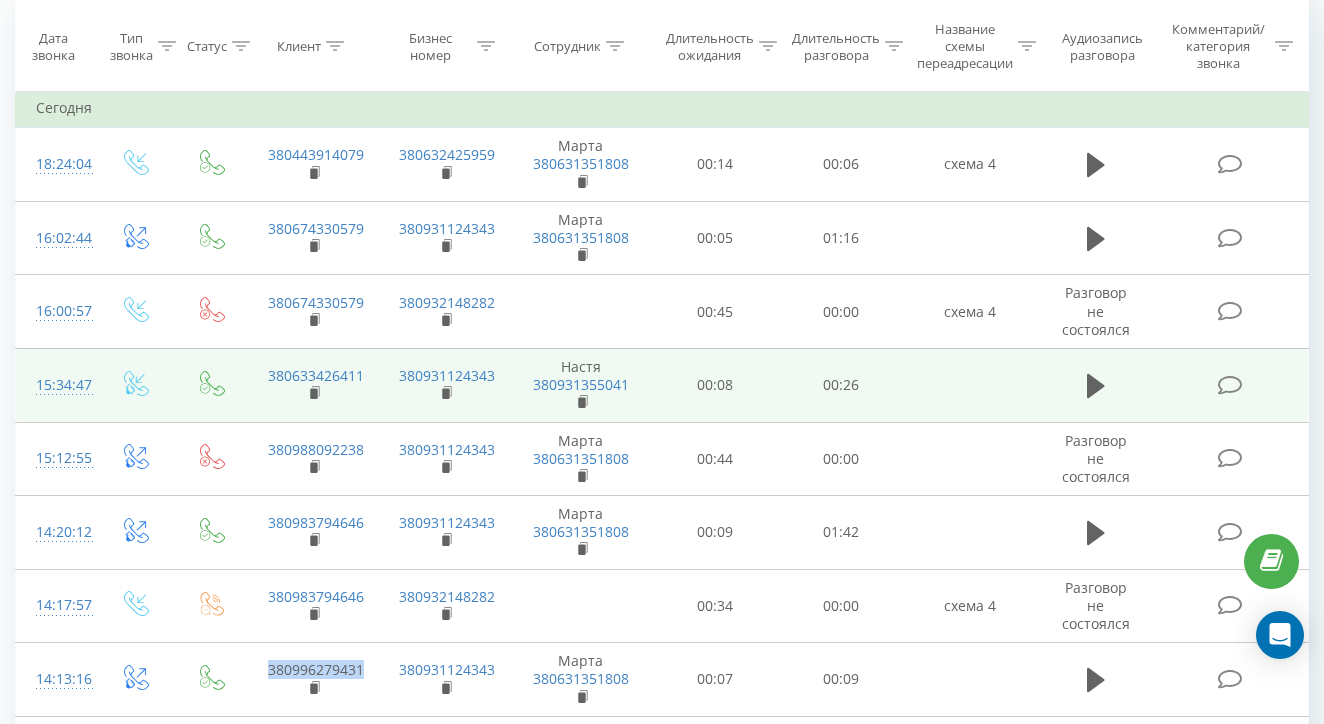 scroll, scrollTop: 190, scrollLeft: 0, axis: vertical 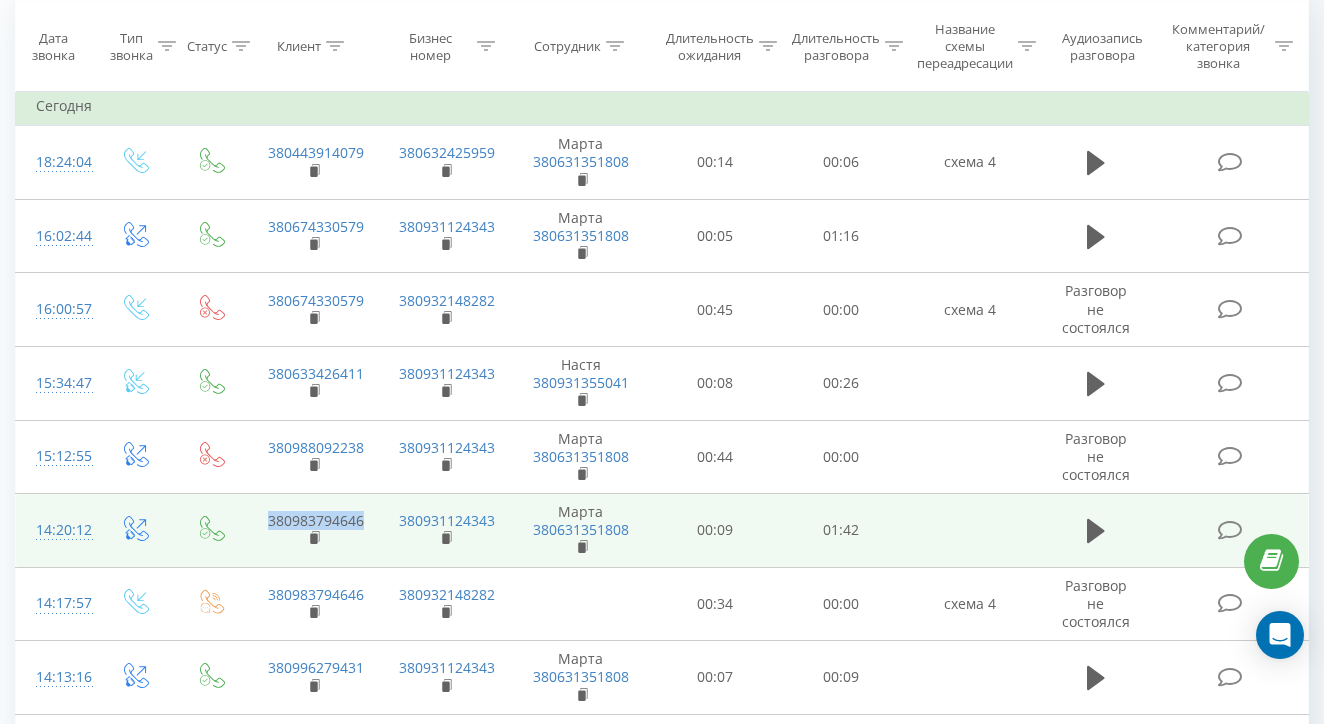drag, startPoint x: 369, startPoint y: 534, endPoint x: 269, endPoint y: 532, distance: 100.02 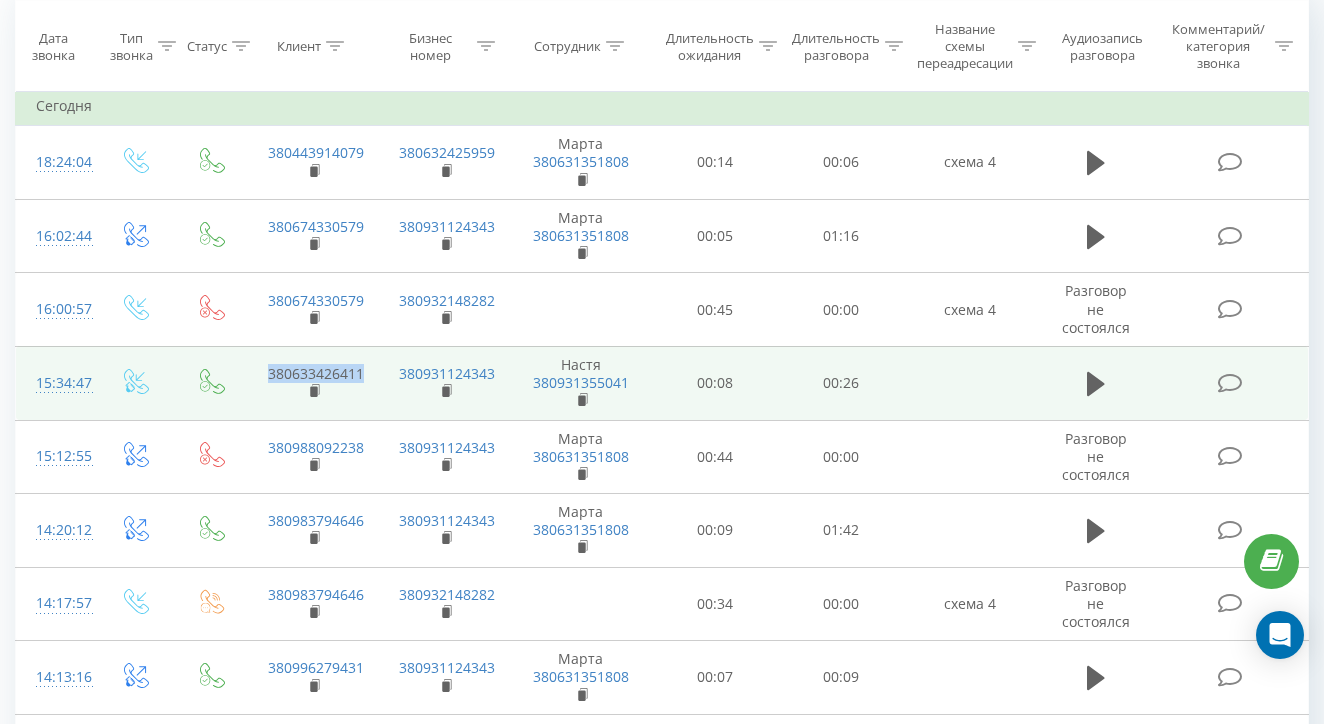 drag, startPoint x: 370, startPoint y: 395, endPoint x: 269, endPoint y: 377, distance: 102.59142 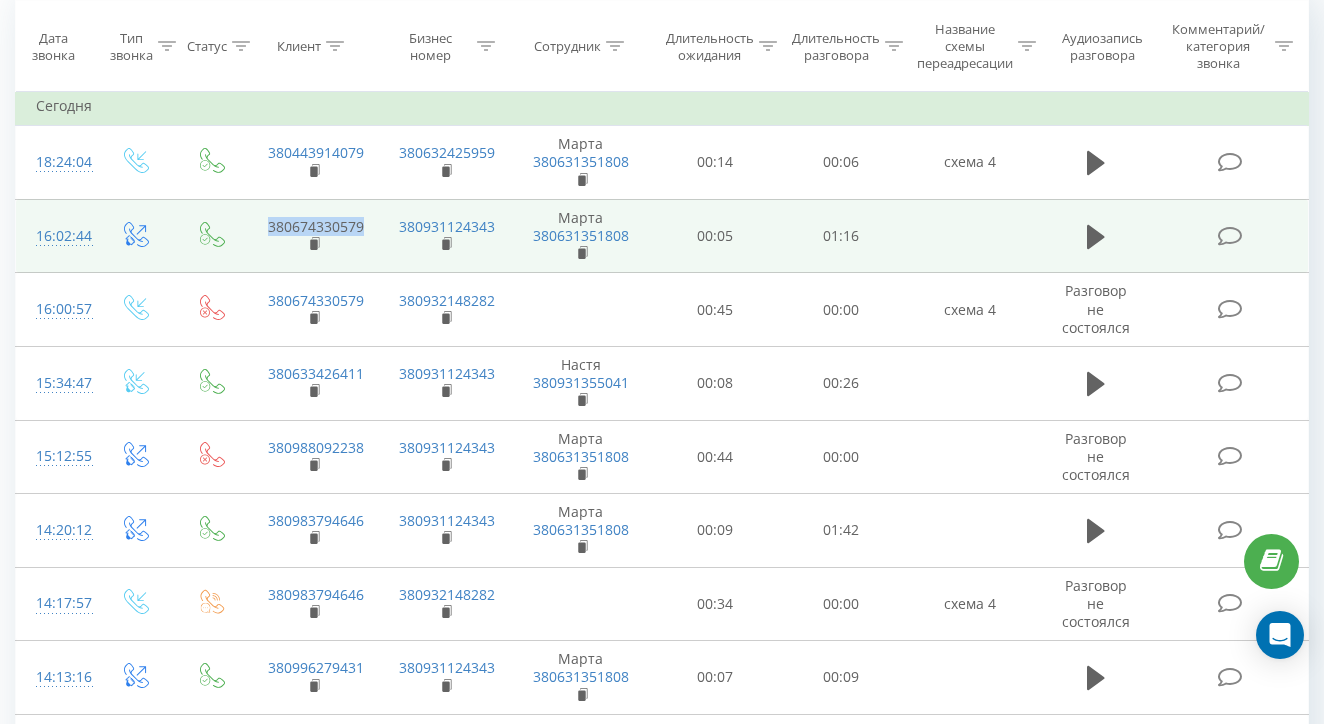 drag, startPoint x: 377, startPoint y: 217, endPoint x: 237, endPoint y: 214, distance: 140.03214 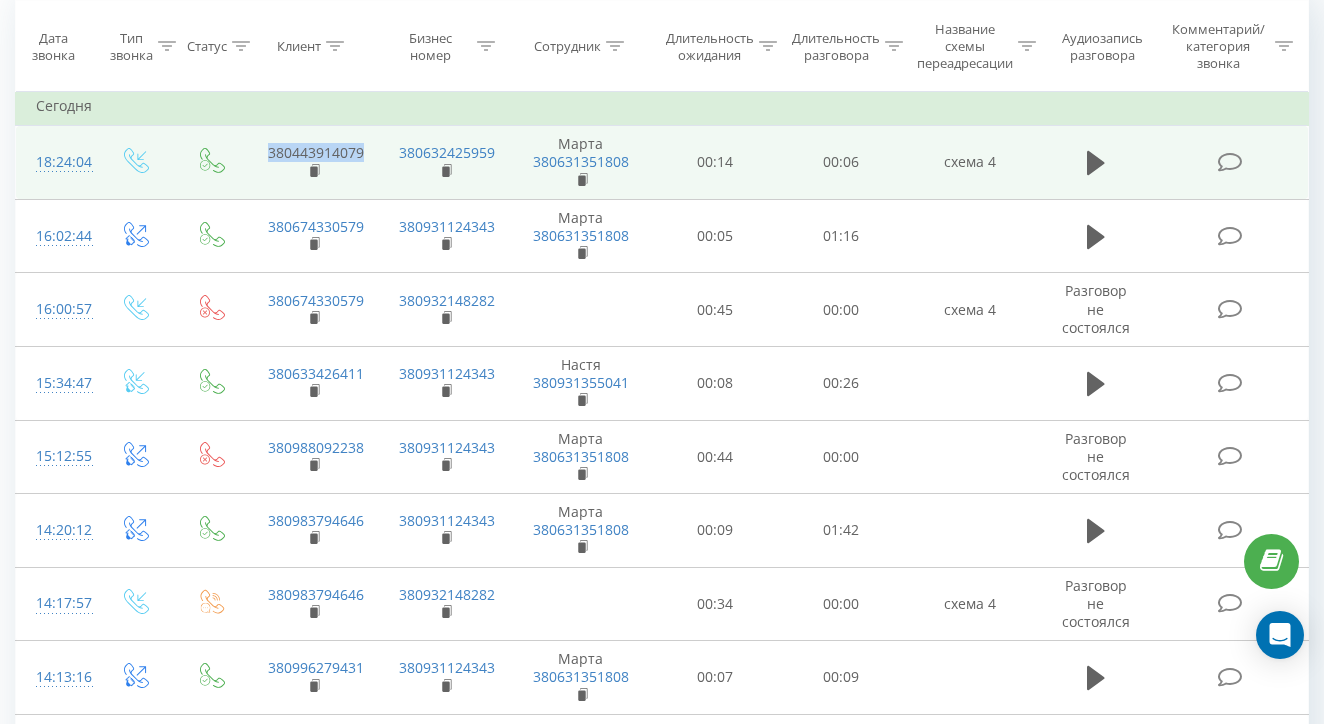 drag, startPoint x: 379, startPoint y: 146, endPoint x: 249, endPoint y: 143, distance: 130.0346 